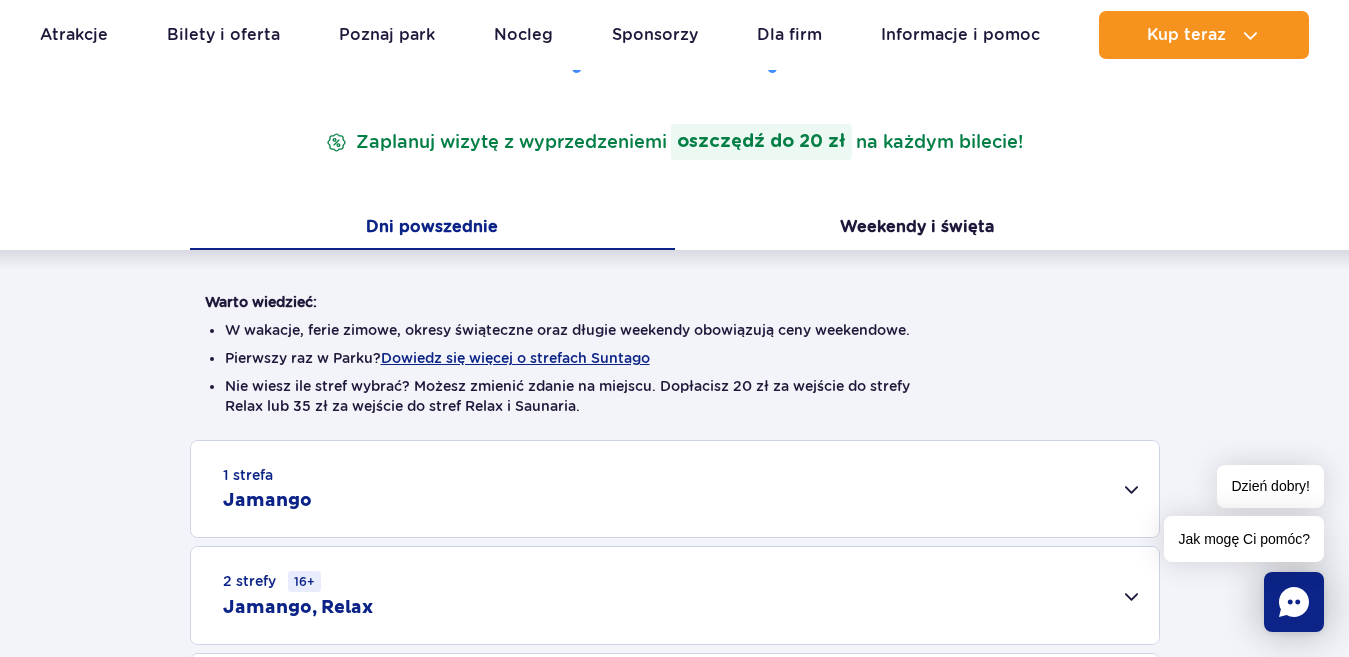 scroll, scrollTop: 337, scrollLeft: 0, axis: vertical 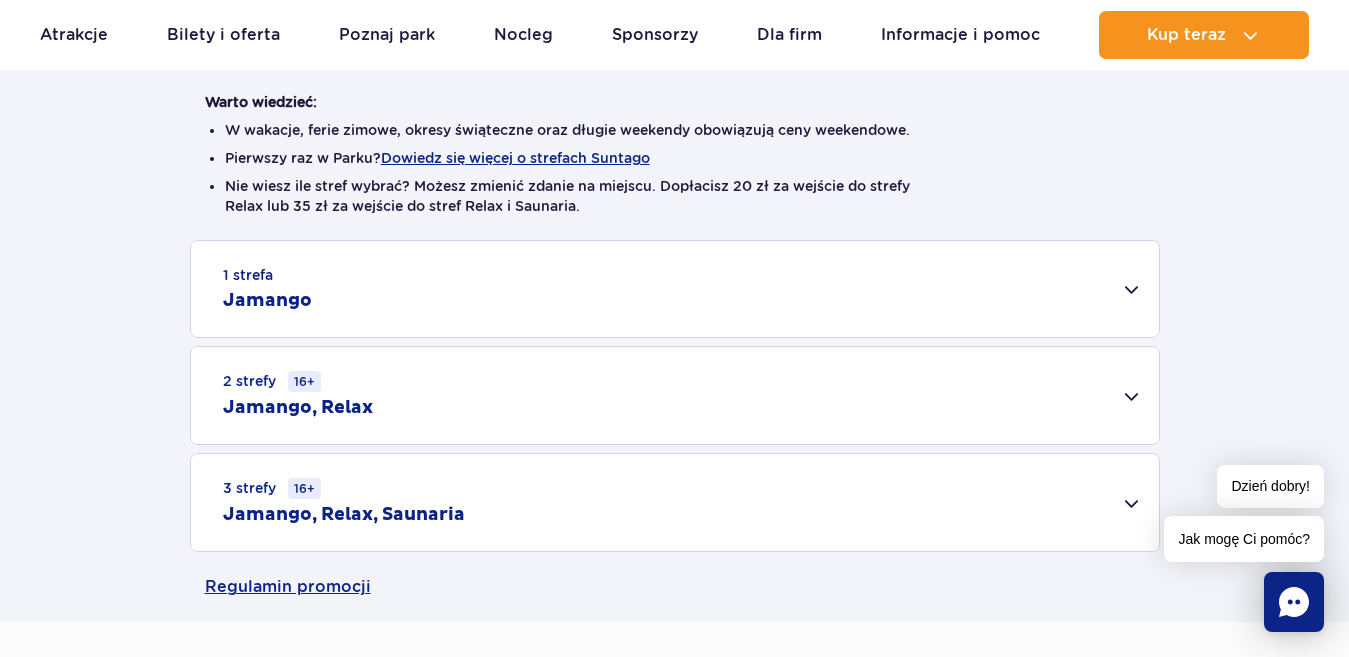 click on "1 strefa
Jamango" at bounding box center [675, 289] 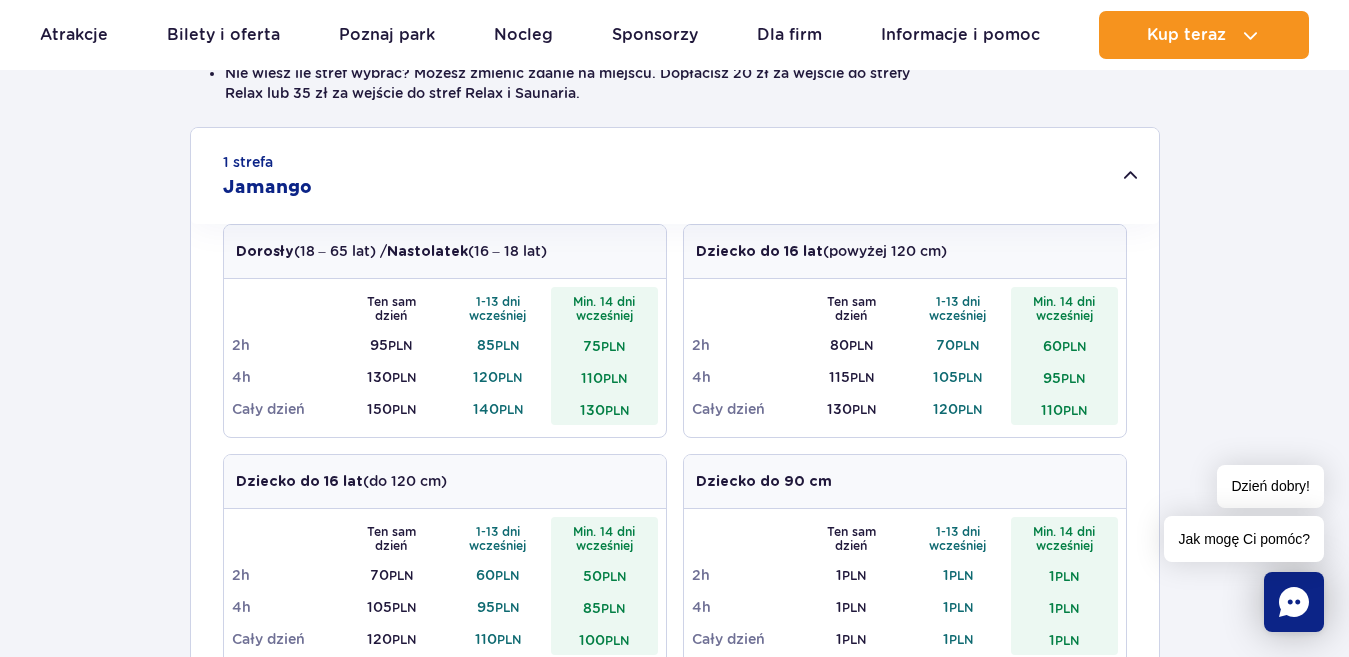scroll, scrollTop: 600, scrollLeft: 0, axis: vertical 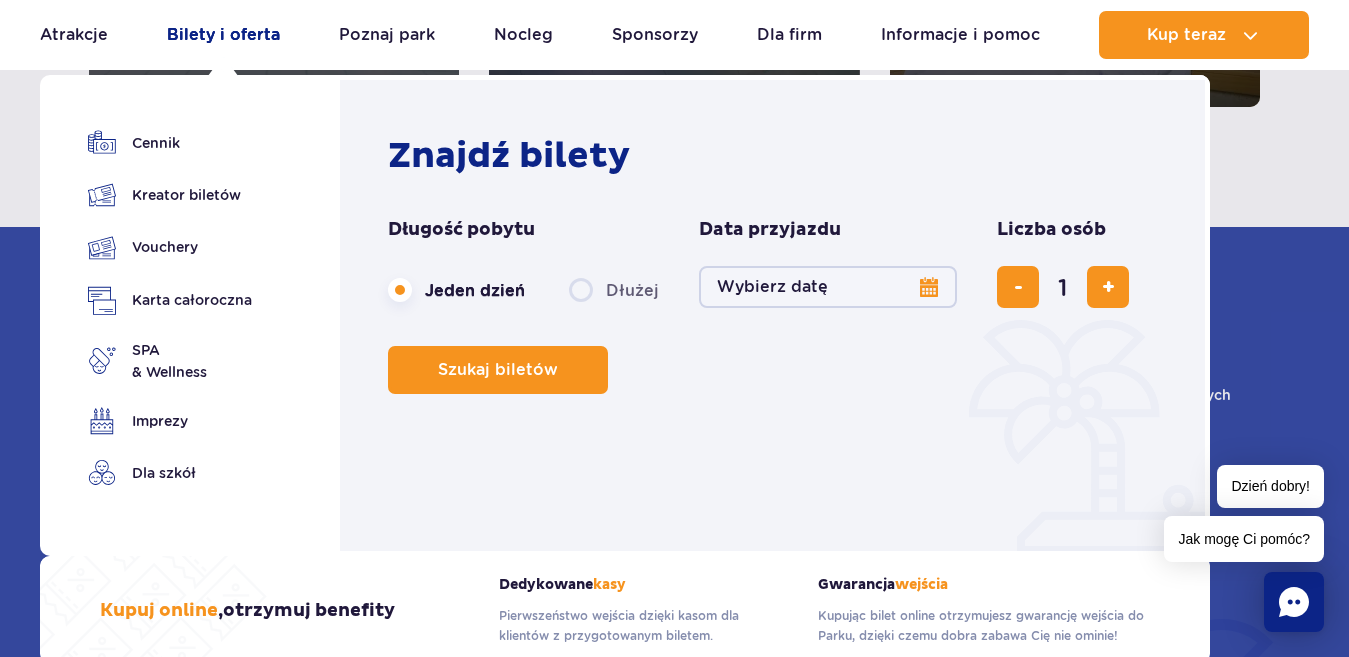 click on "Bilety i oferta" at bounding box center [223, 35] 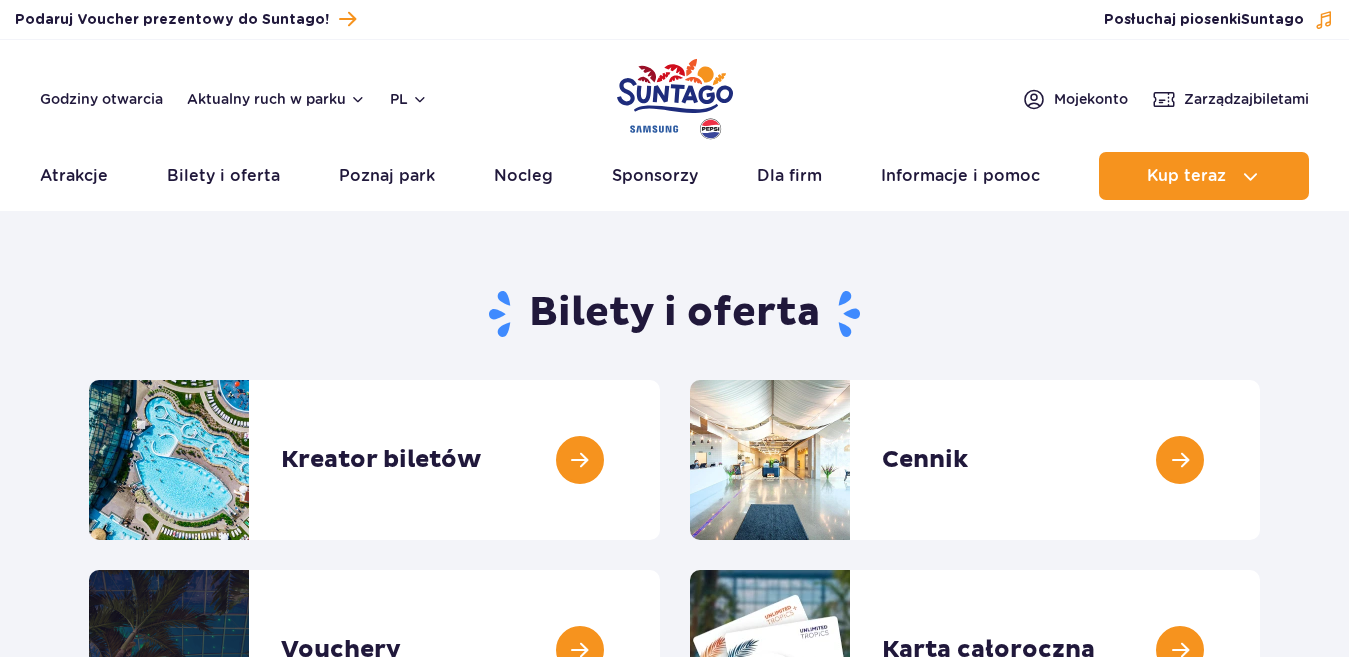 scroll, scrollTop: 0, scrollLeft: 0, axis: both 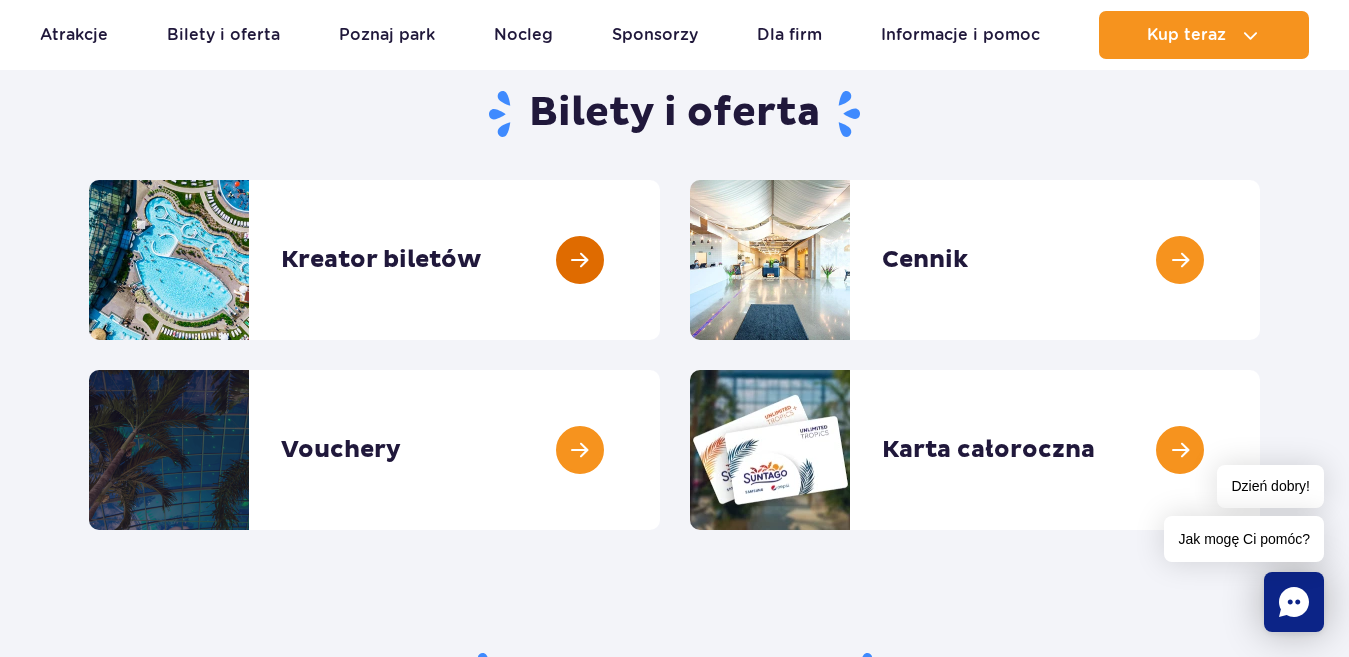 click at bounding box center [660, 260] 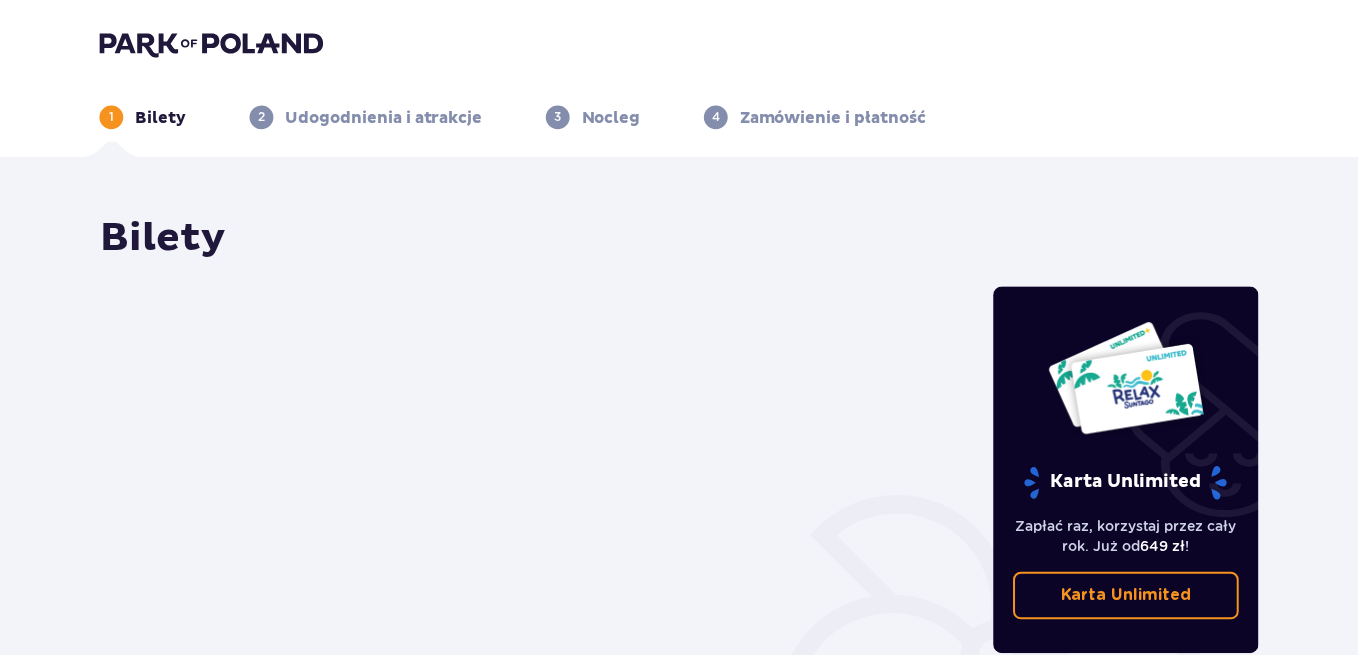 scroll, scrollTop: 0, scrollLeft: 0, axis: both 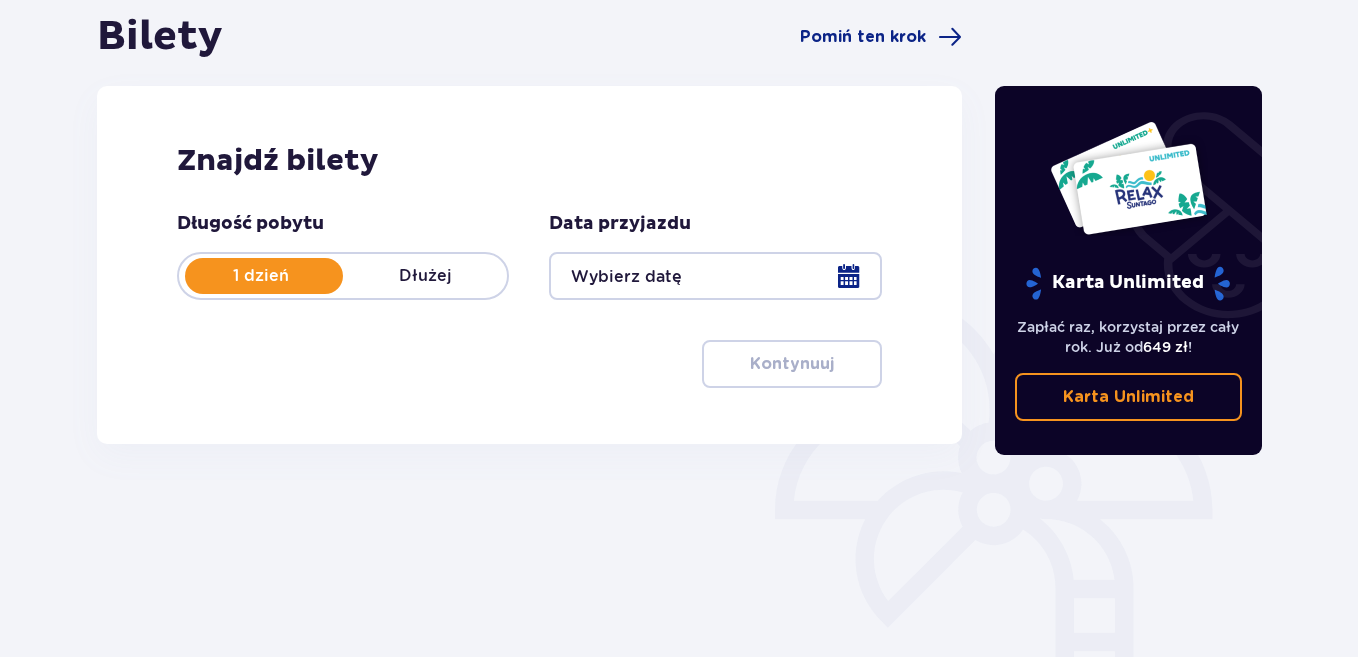 click at bounding box center (715, 276) 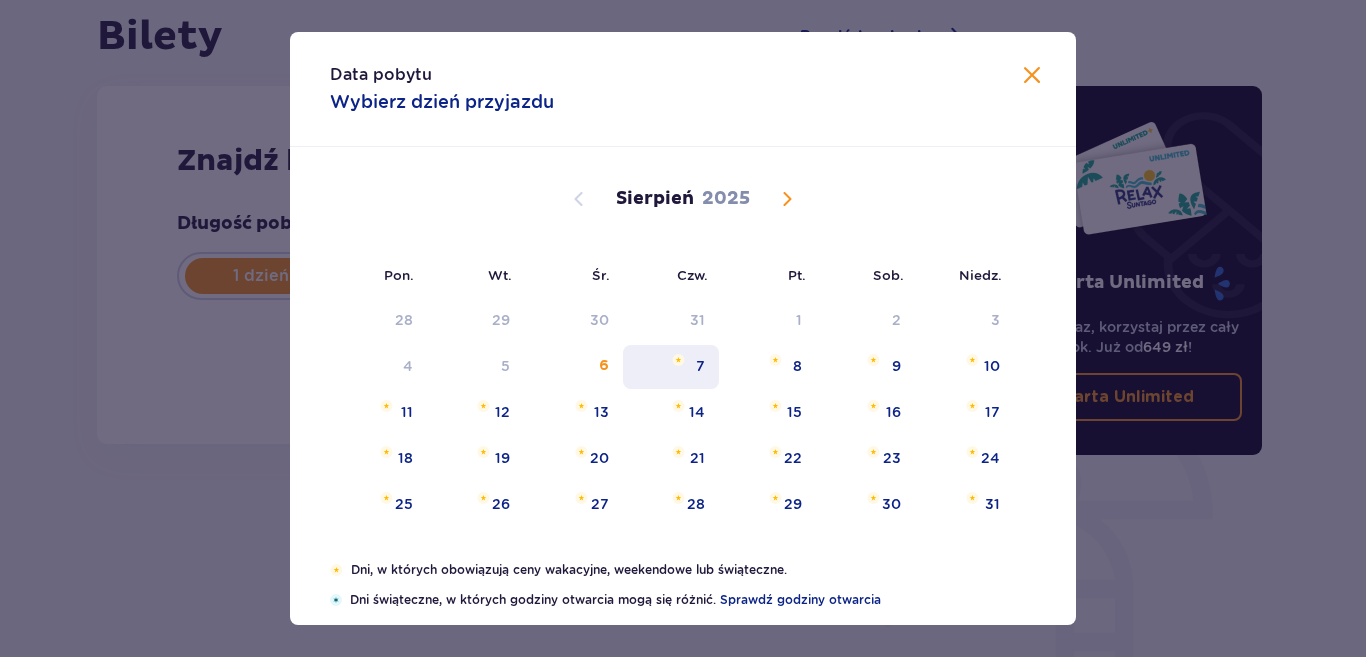 click on "7" at bounding box center (671, 367) 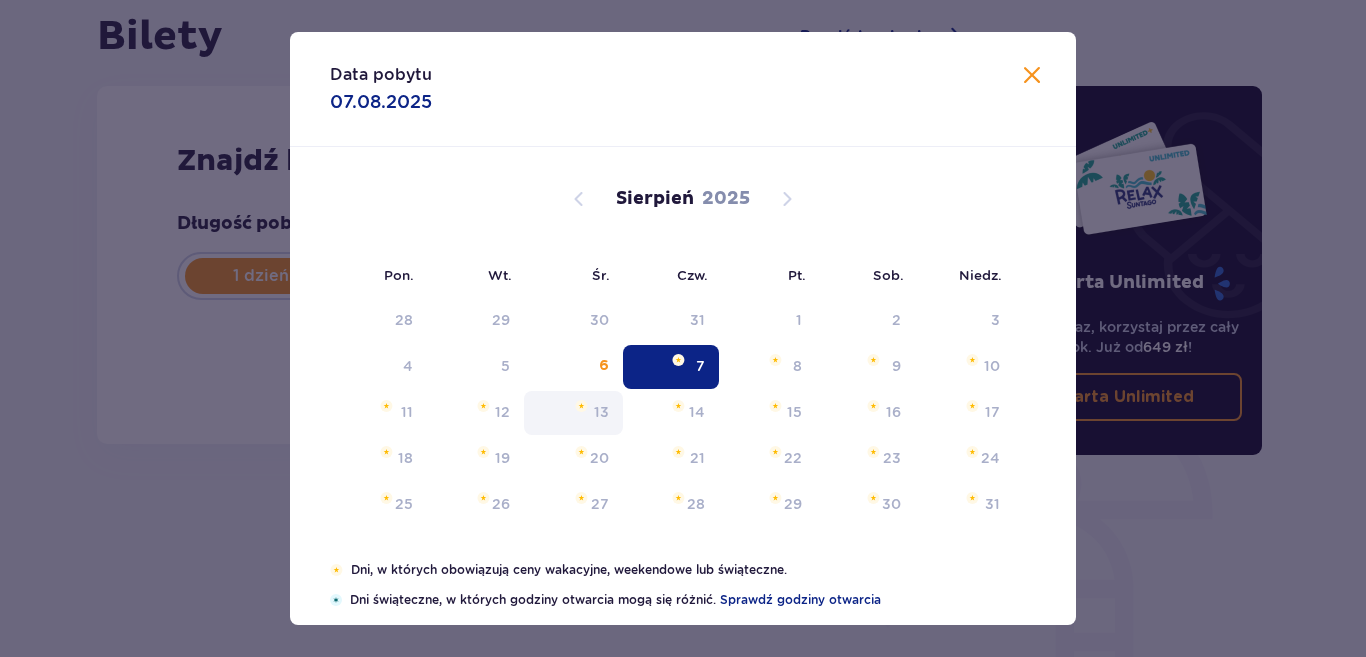 type on "07.08.25" 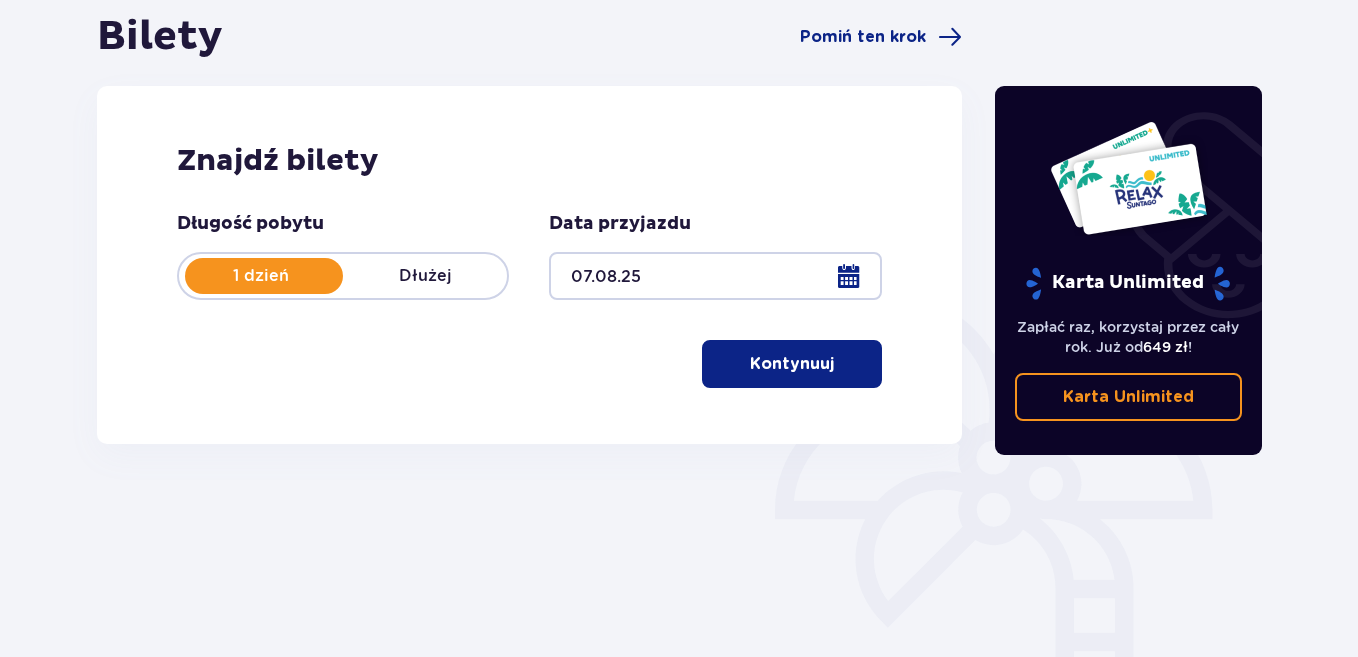 click on "Kontynuuj" at bounding box center [792, 364] 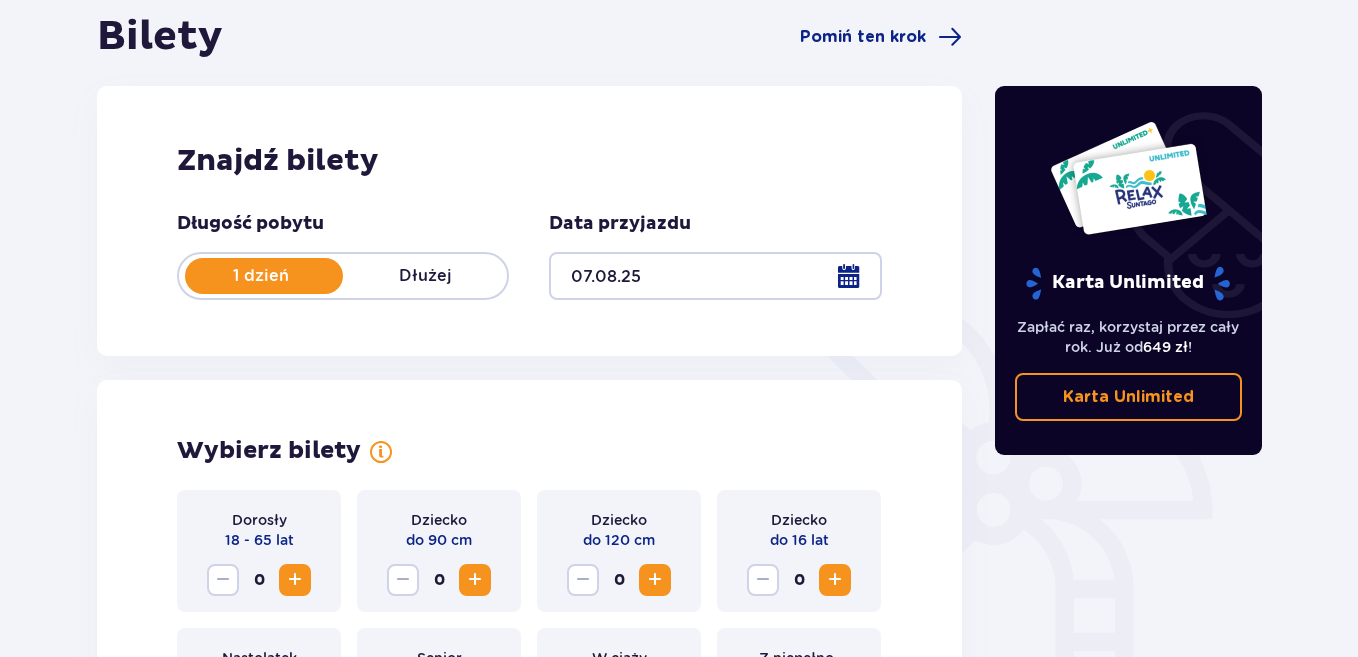 scroll, scrollTop: 556, scrollLeft: 0, axis: vertical 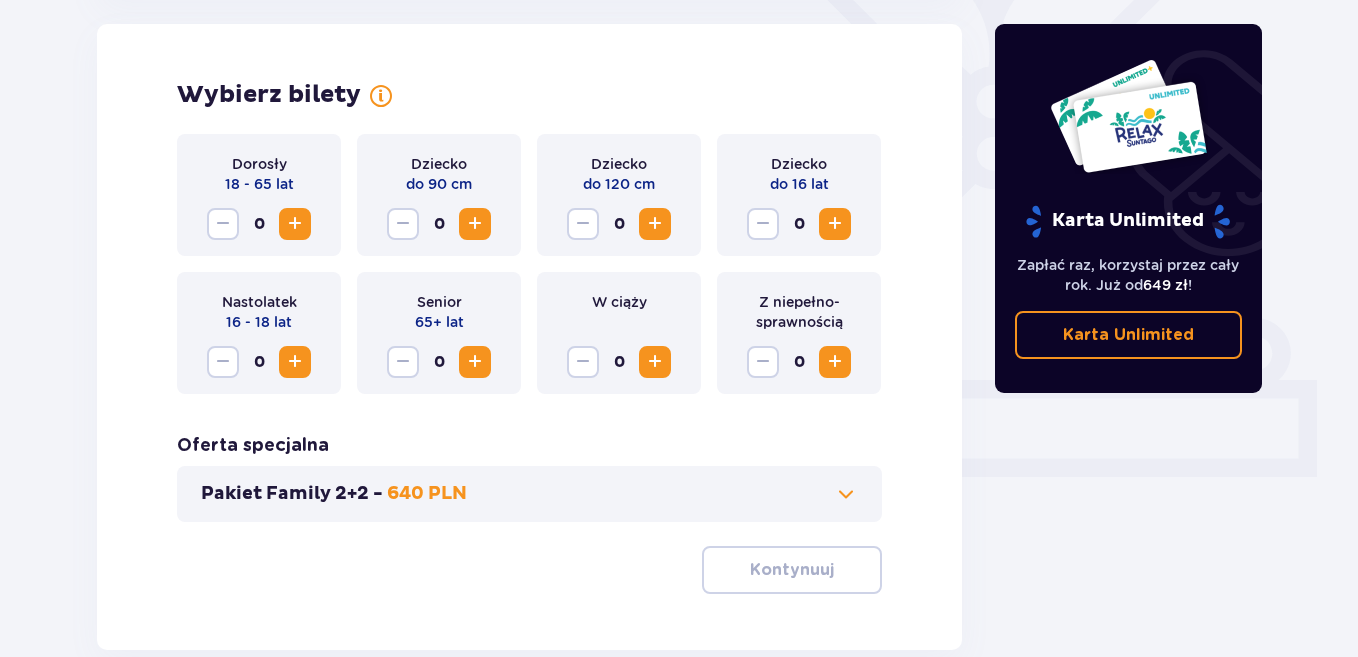 click at bounding box center (295, 224) 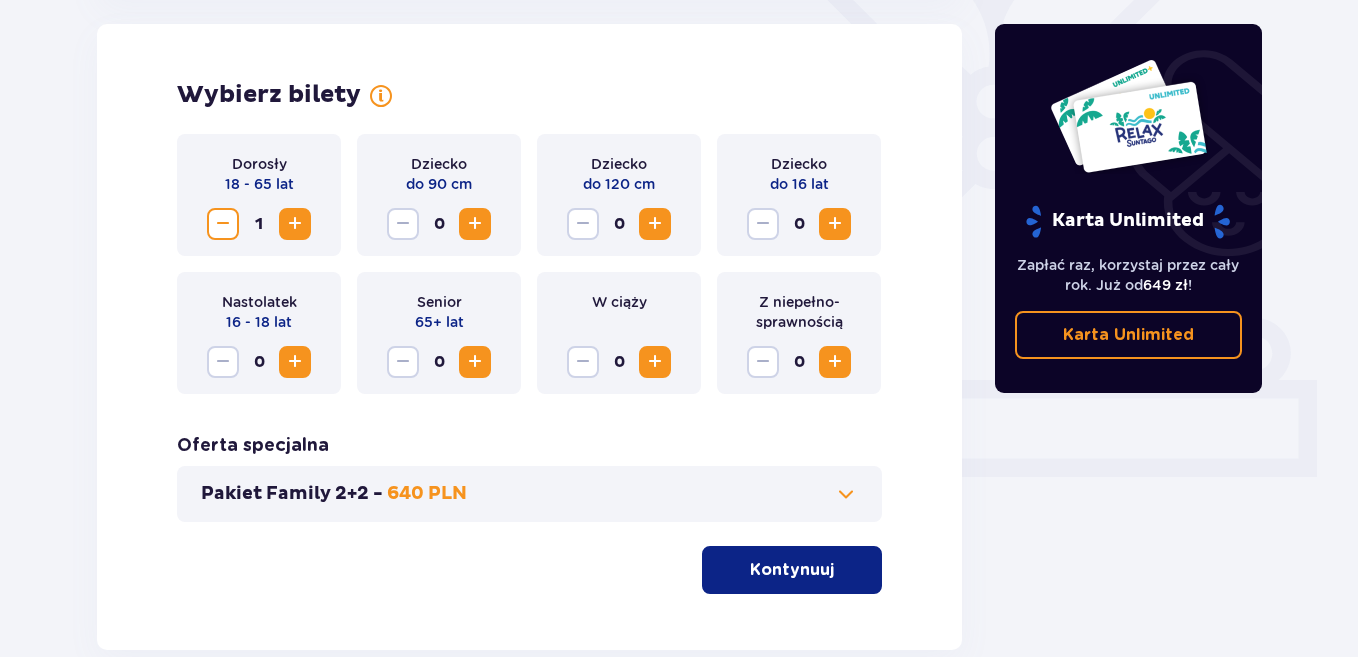 click at bounding box center (295, 224) 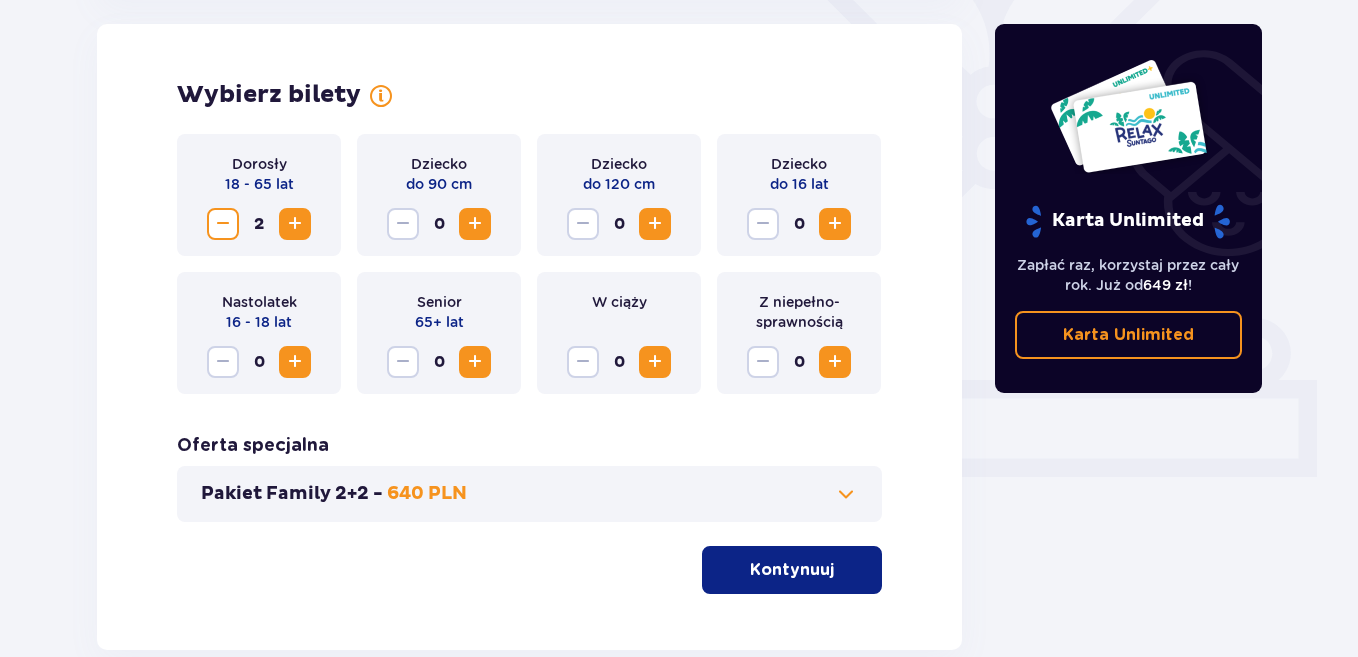 click at bounding box center [655, 224] 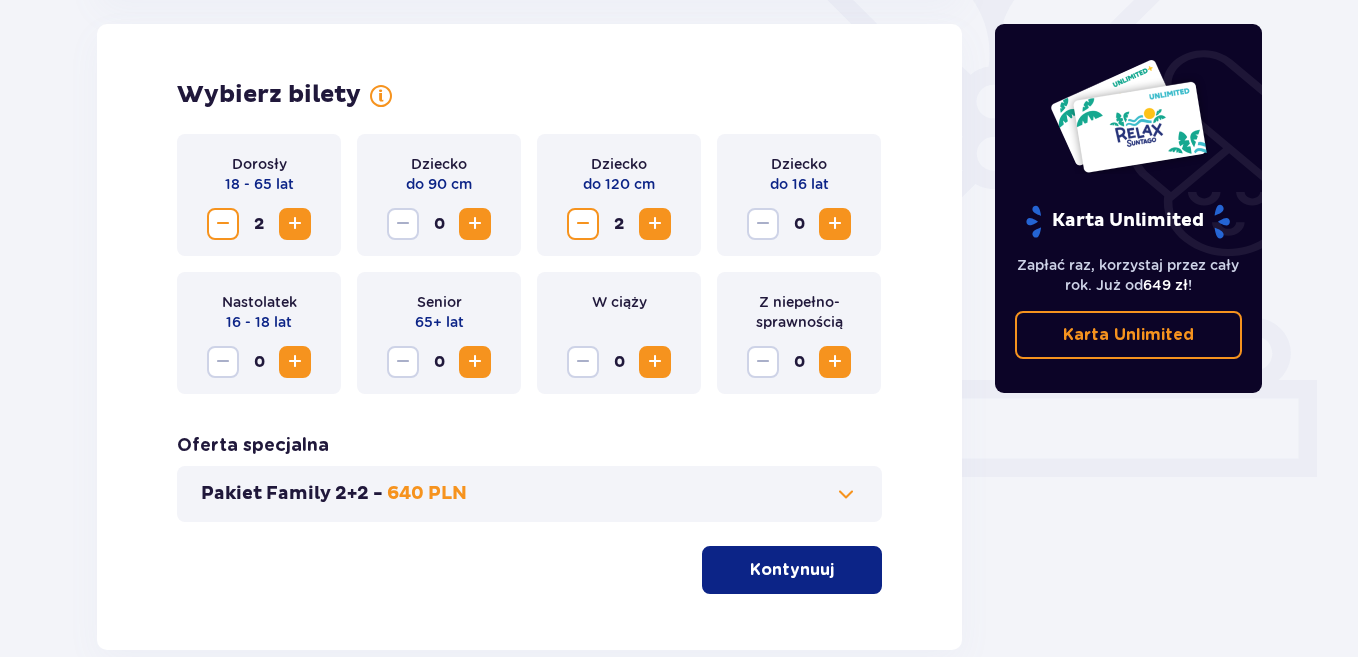 click at bounding box center (655, 224) 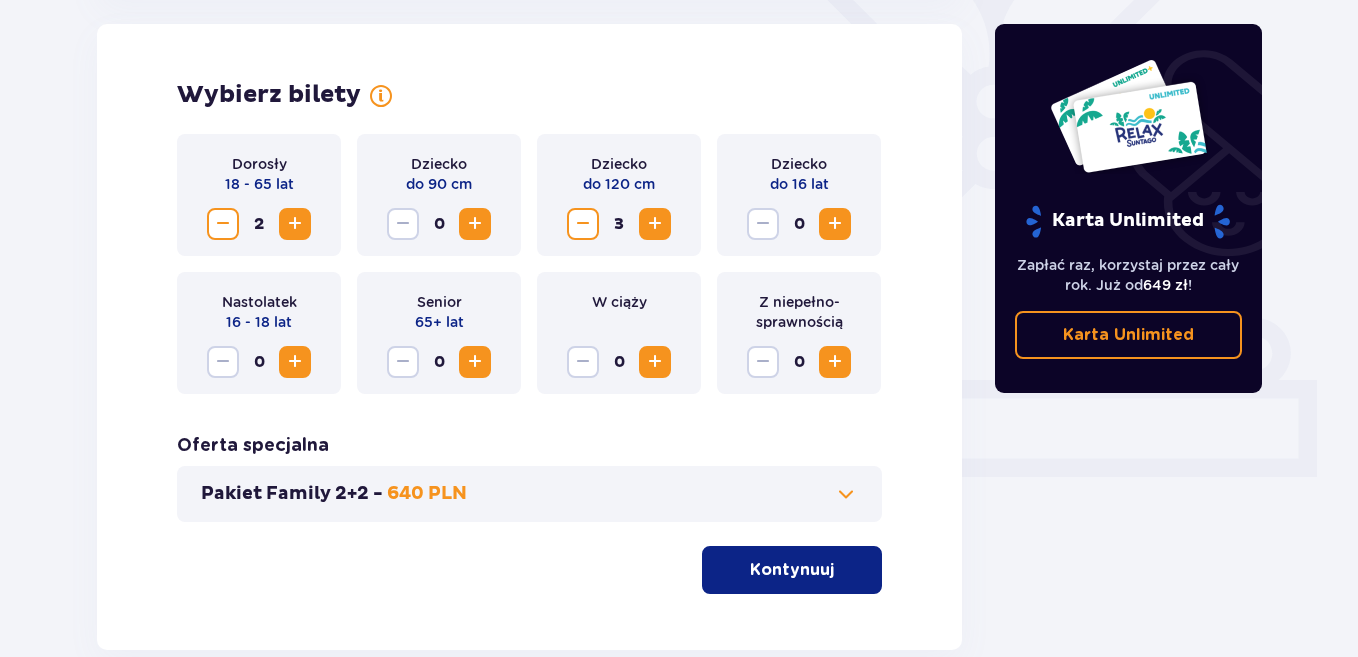 scroll, scrollTop: 656, scrollLeft: 0, axis: vertical 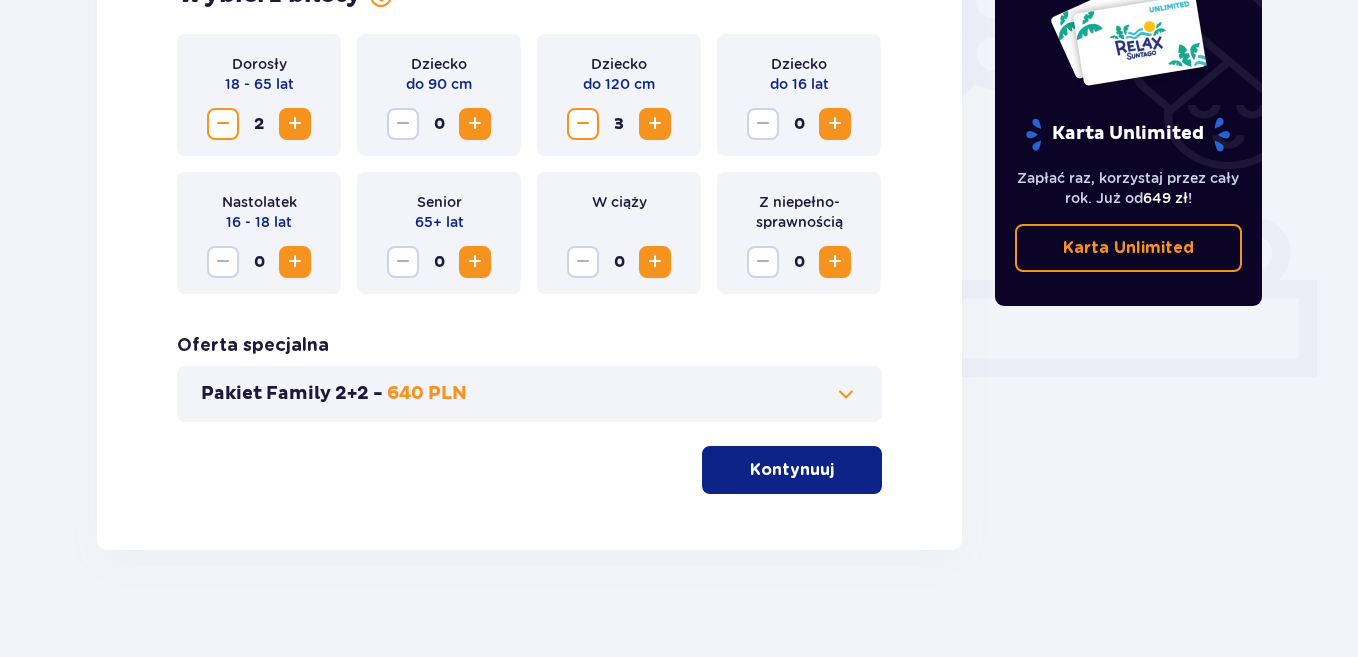 drag, startPoint x: 783, startPoint y: 471, endPoint x: 609, endPoint y: 479, distance: 174.1838 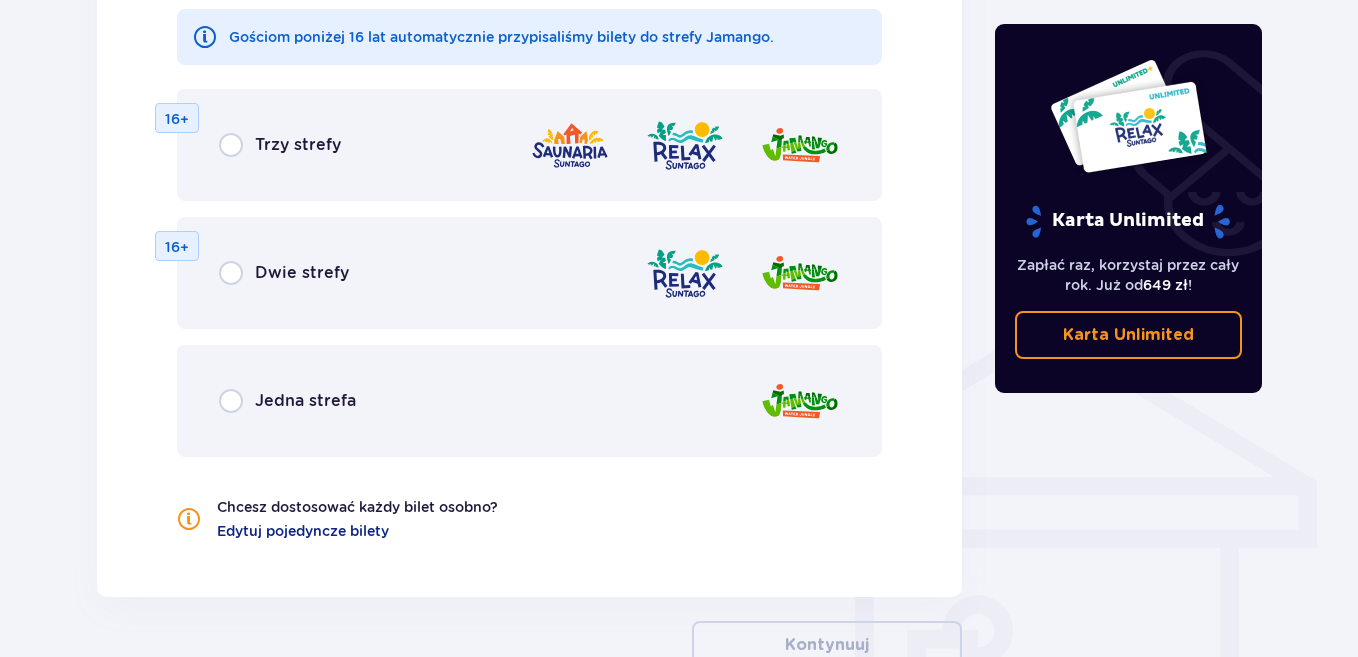 scroll, scrollTop: 1310, scrollLeft: 0, axis: vertical 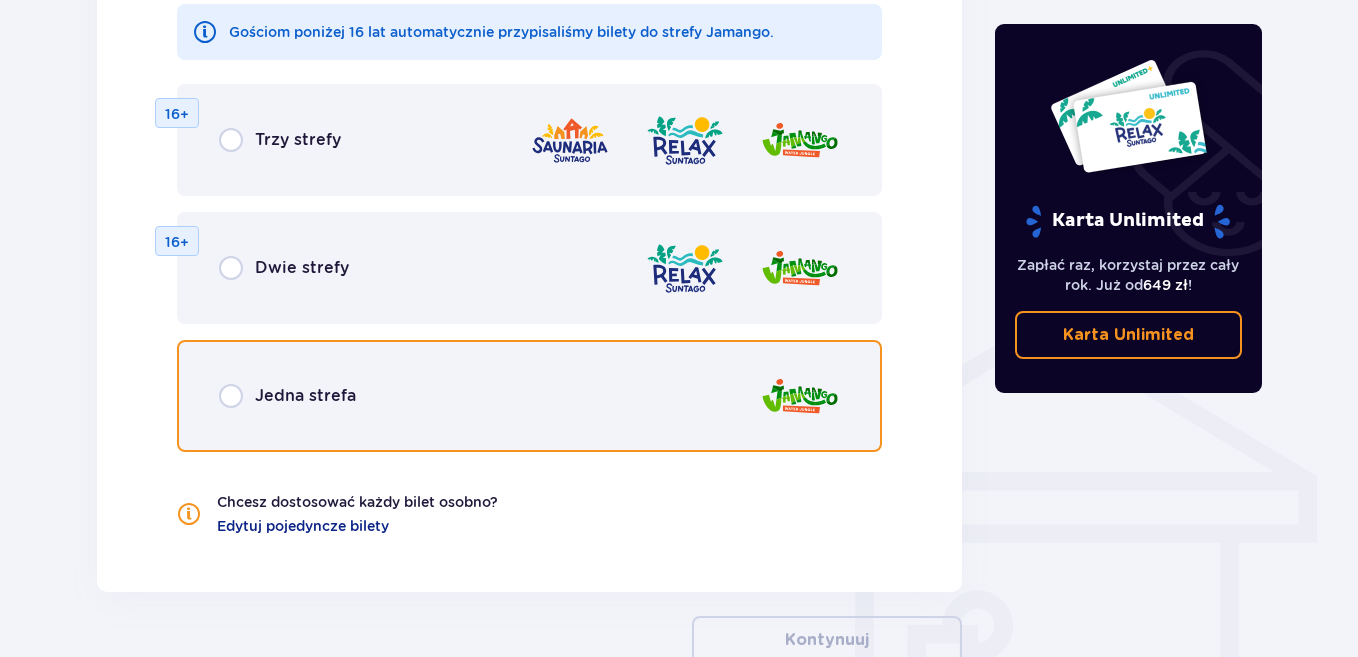 drag, startPoint x: 226, startPoint y: 398, endPoint x: 457, endPoint y: 410, distance: 231.31148 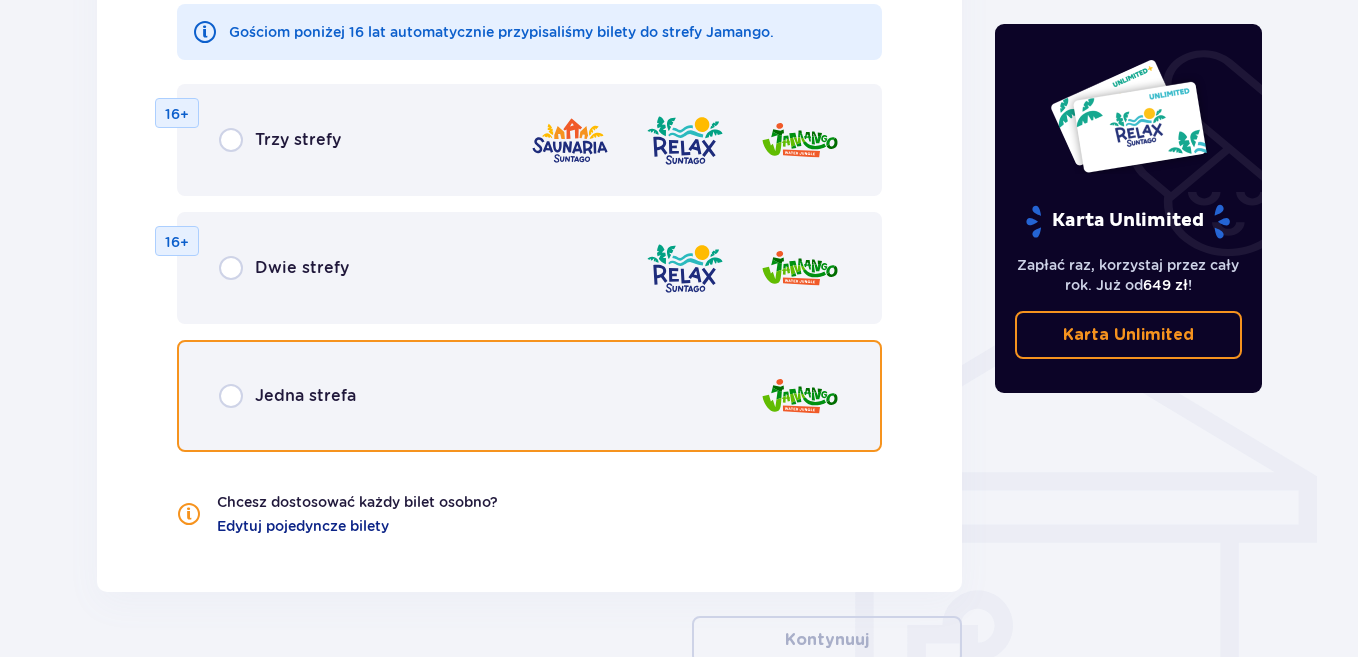 radio on "true" 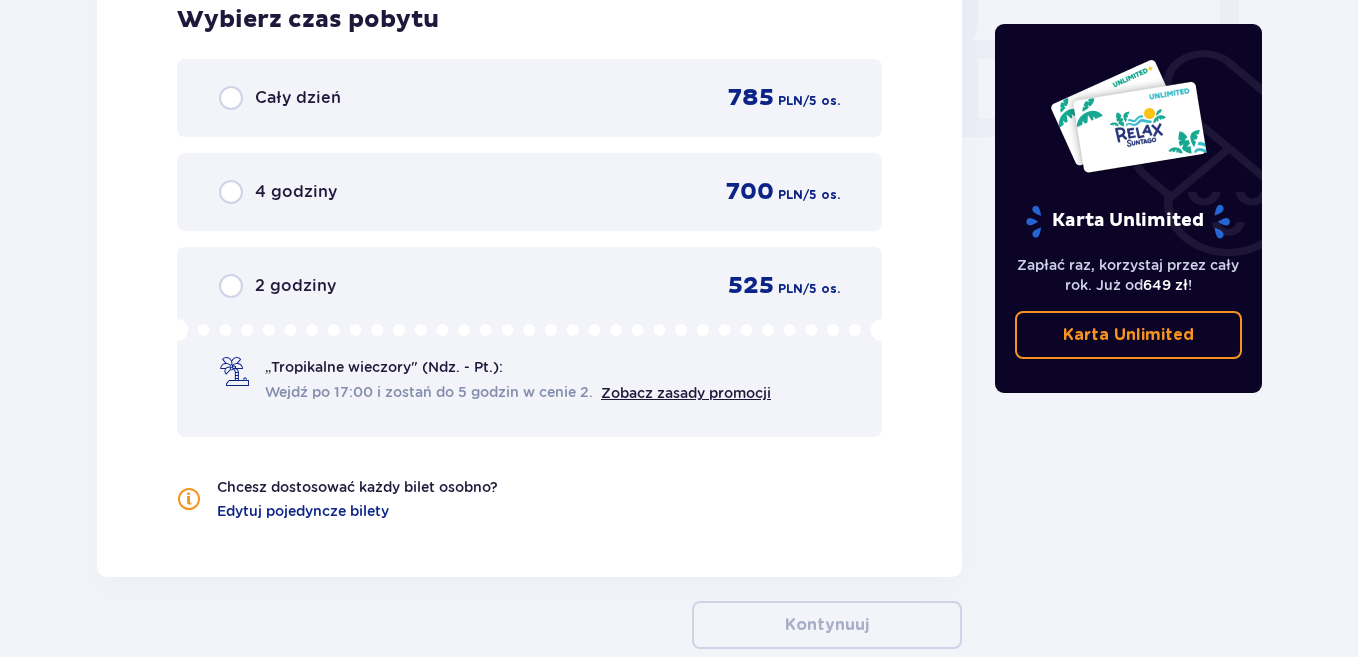 scroll, scrollTop: 2078, scrollLeft: 0, axis: vertical 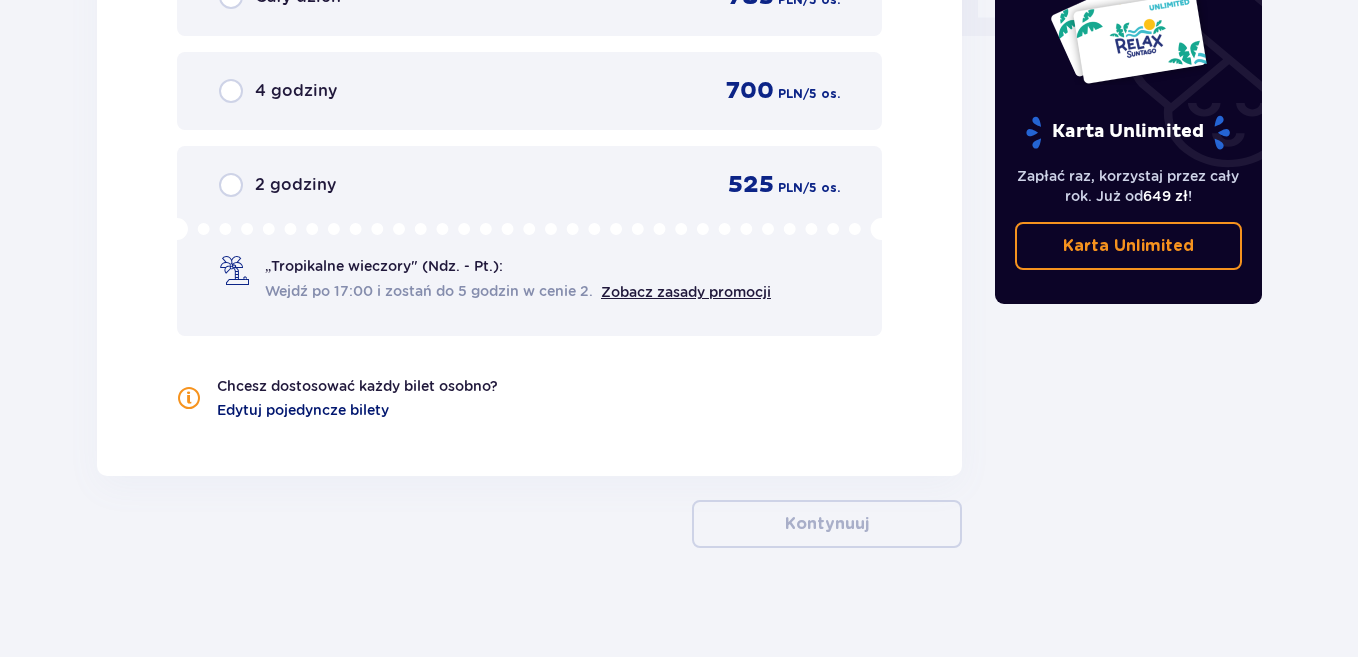 click on "Edytuj pojedyncze bilety" at bounding box center (303, 410) 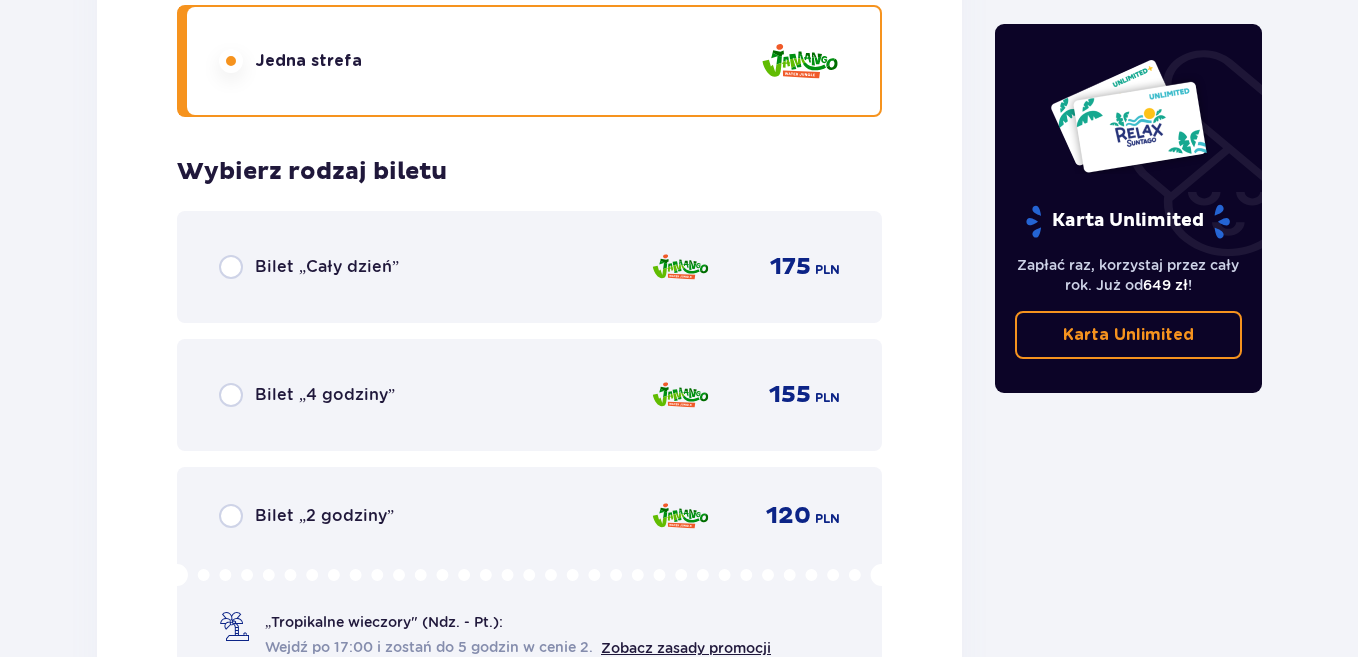 scroll, scrollTop: 3078, scrollLeft: 0, axis: vertical 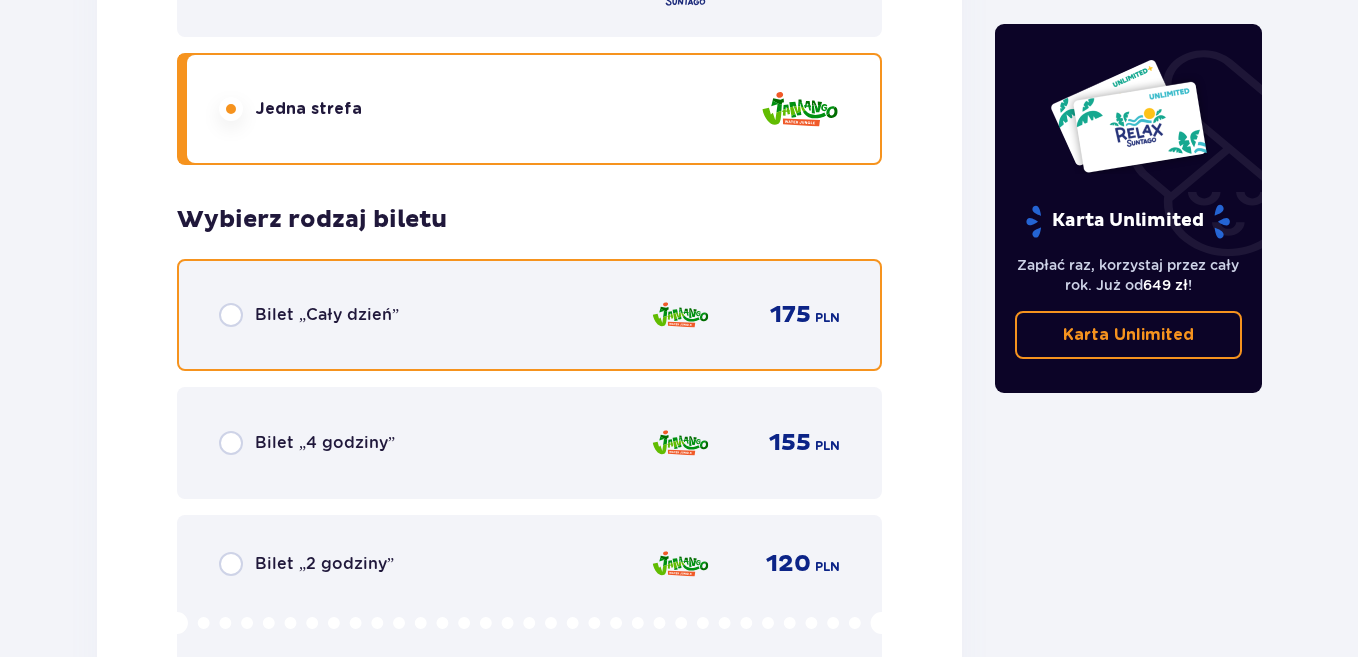 drag, startPoint x: 231, startPoint y: 313, endPoint x: 891, endPoint y: 332, distance: 660.27344 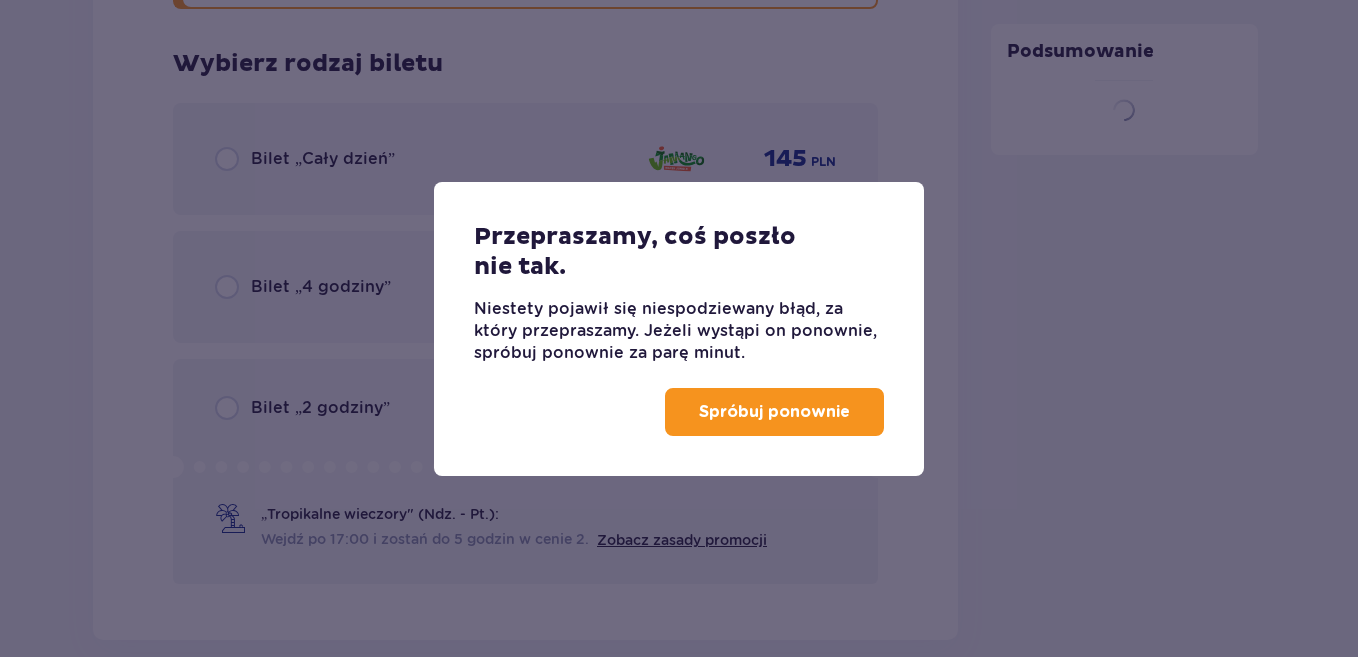 scroll, scrollTop: 2555, scrollLeft: 0, axis: vertical 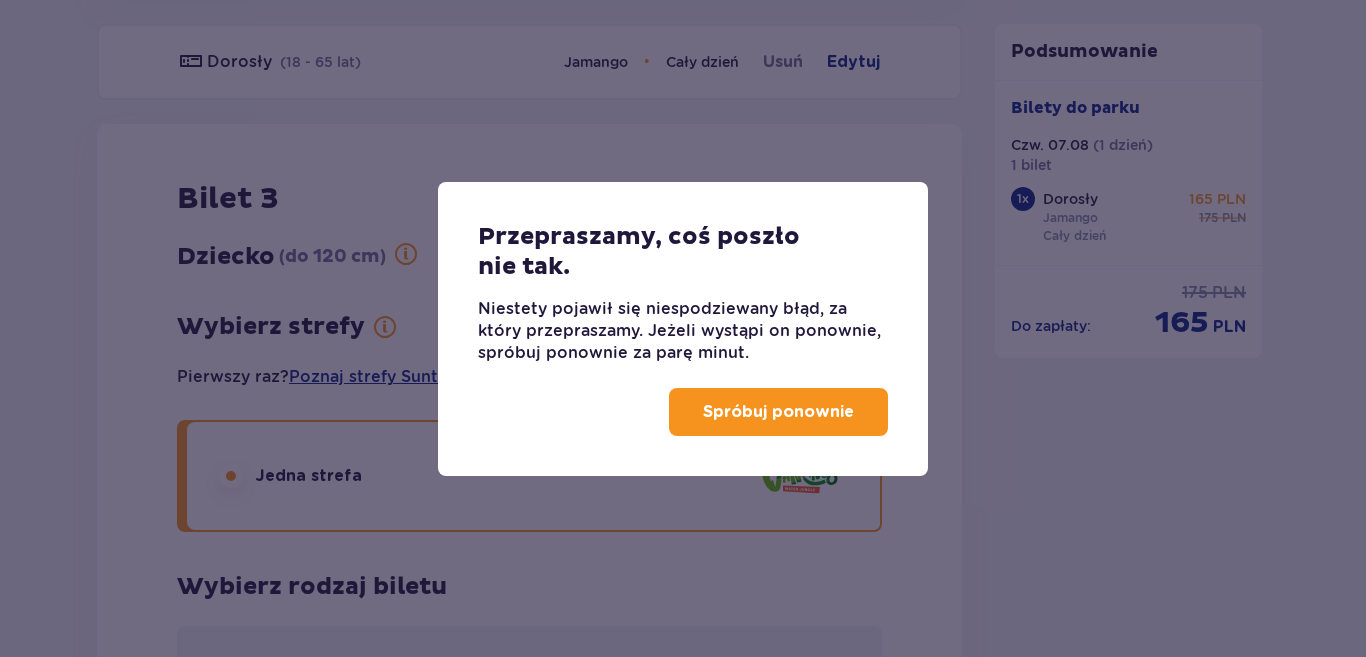 click on "Spróbuj ponownie" at bounding box center [778, 412] 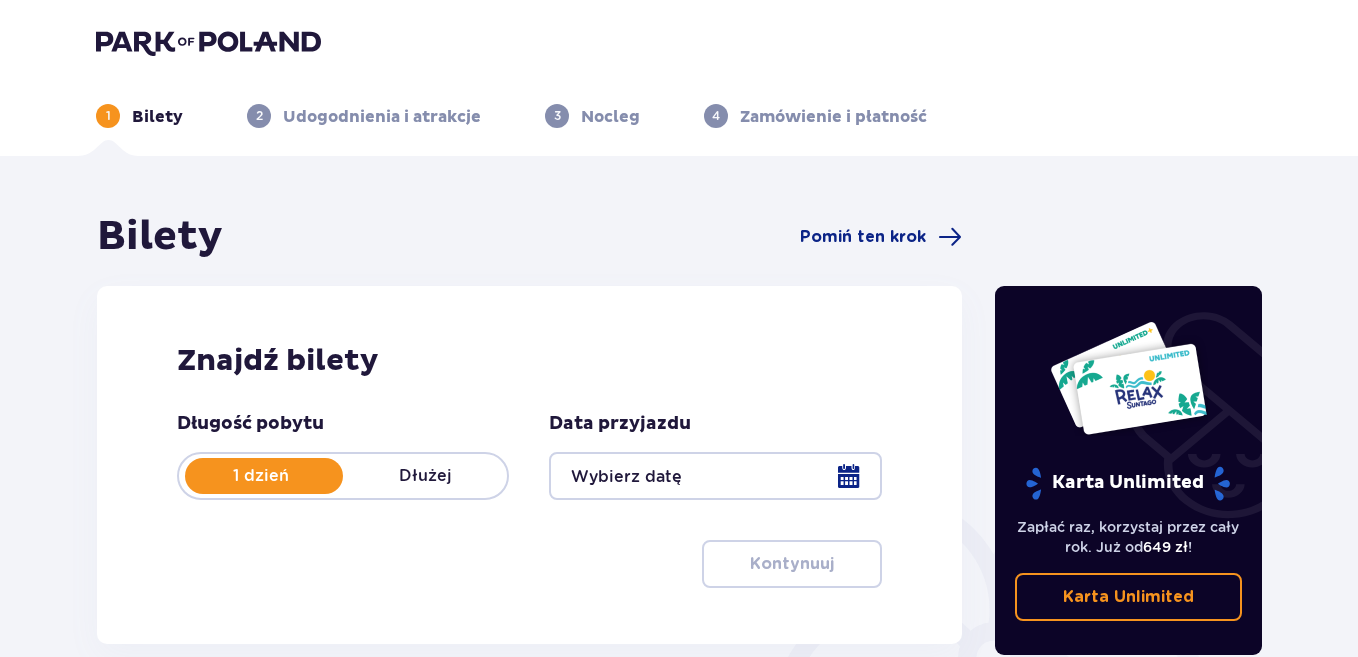 scroll, scrollTop: 200, scrollLeft: 0, axis: vertical 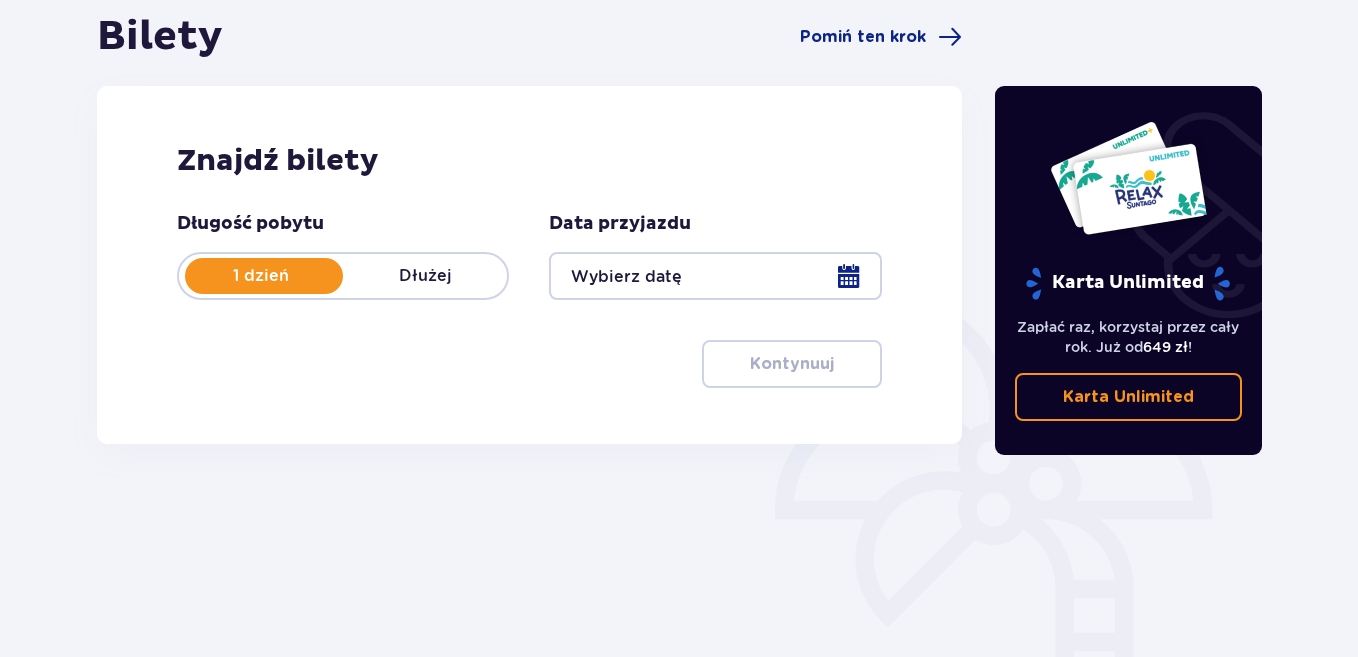 click at bounding box center (715, 276) 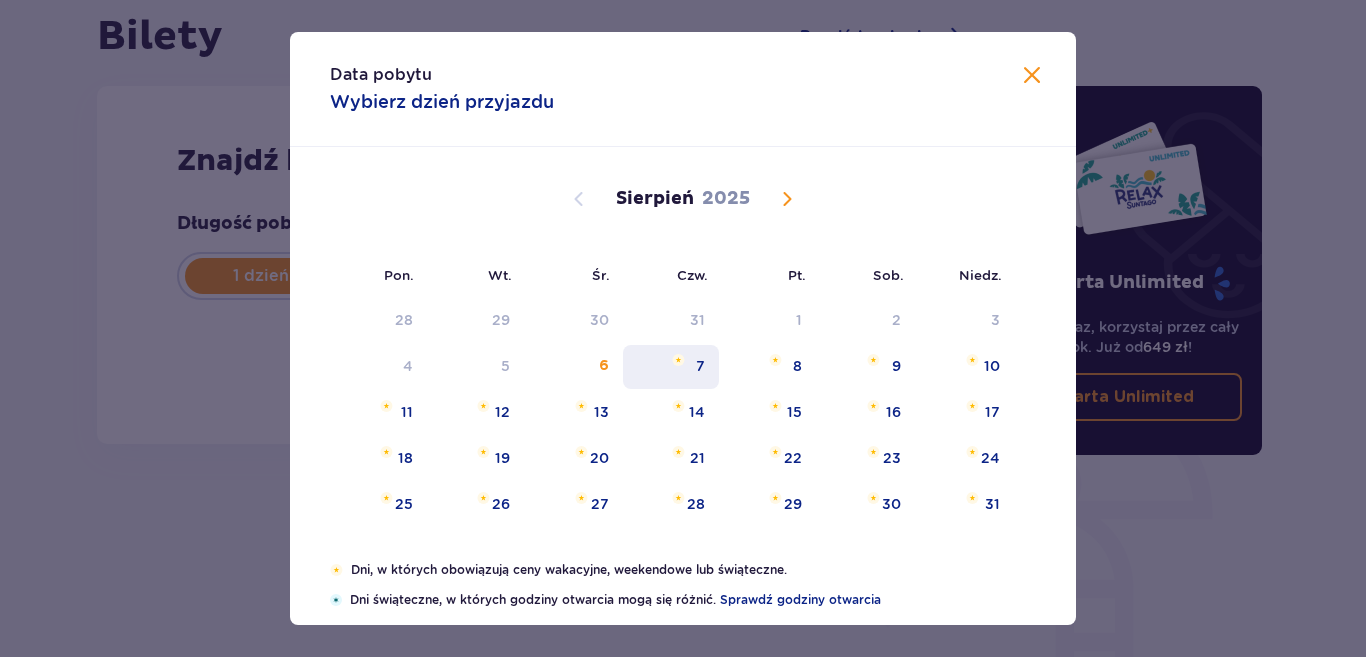 click on "7" at bounding box center [671, 367] 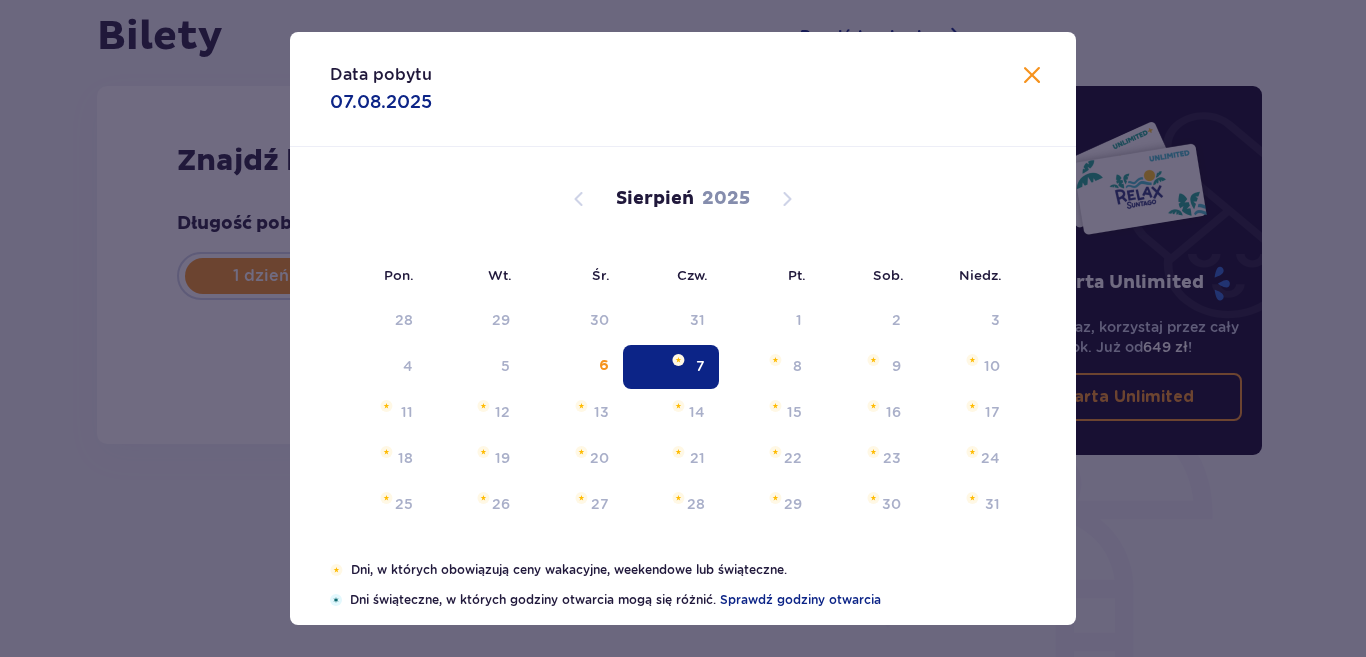 type on "07.08.25" 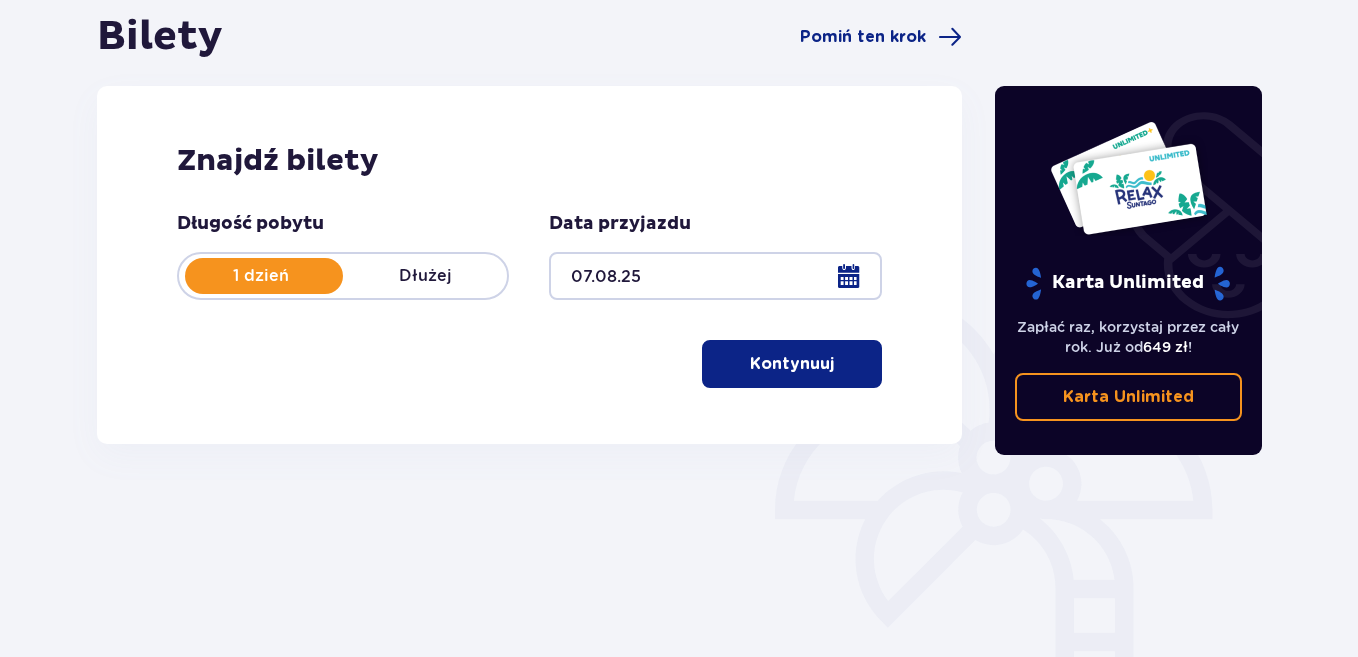 click on "Kontynuuj" at bounding box center (792, 364) 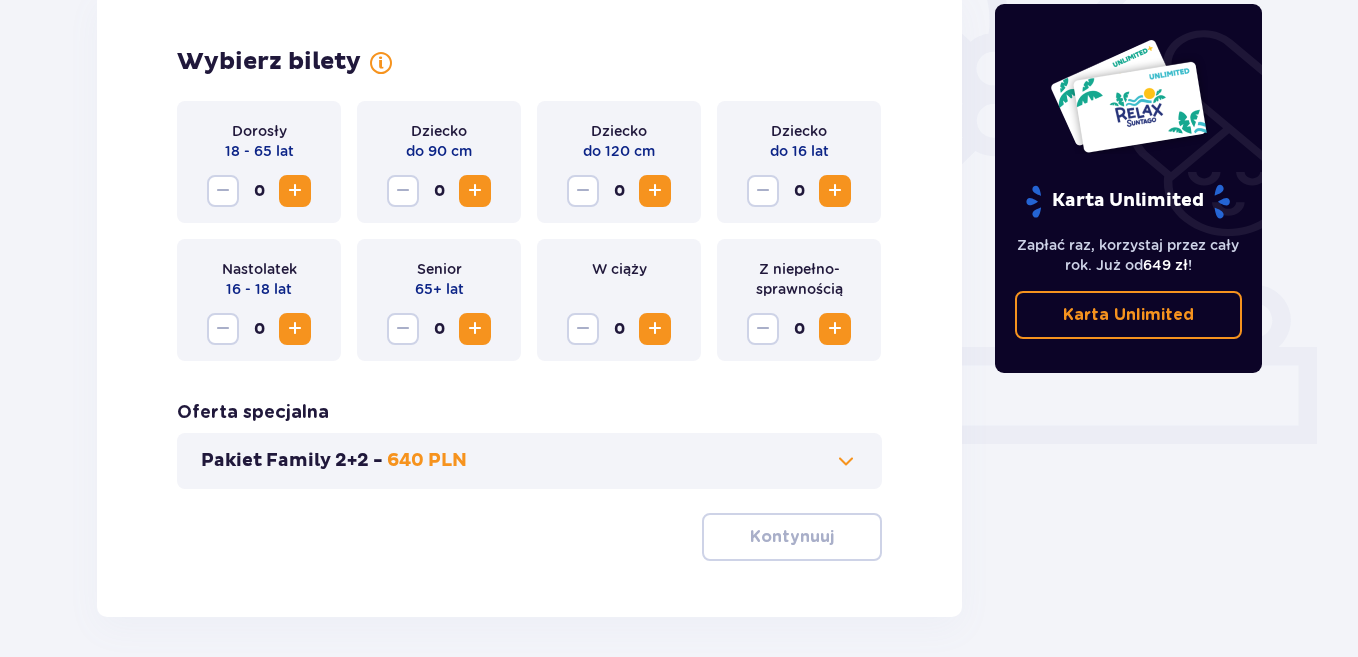 scroll, scrollTop: 569, scrollLeft: 0, axis: vertical 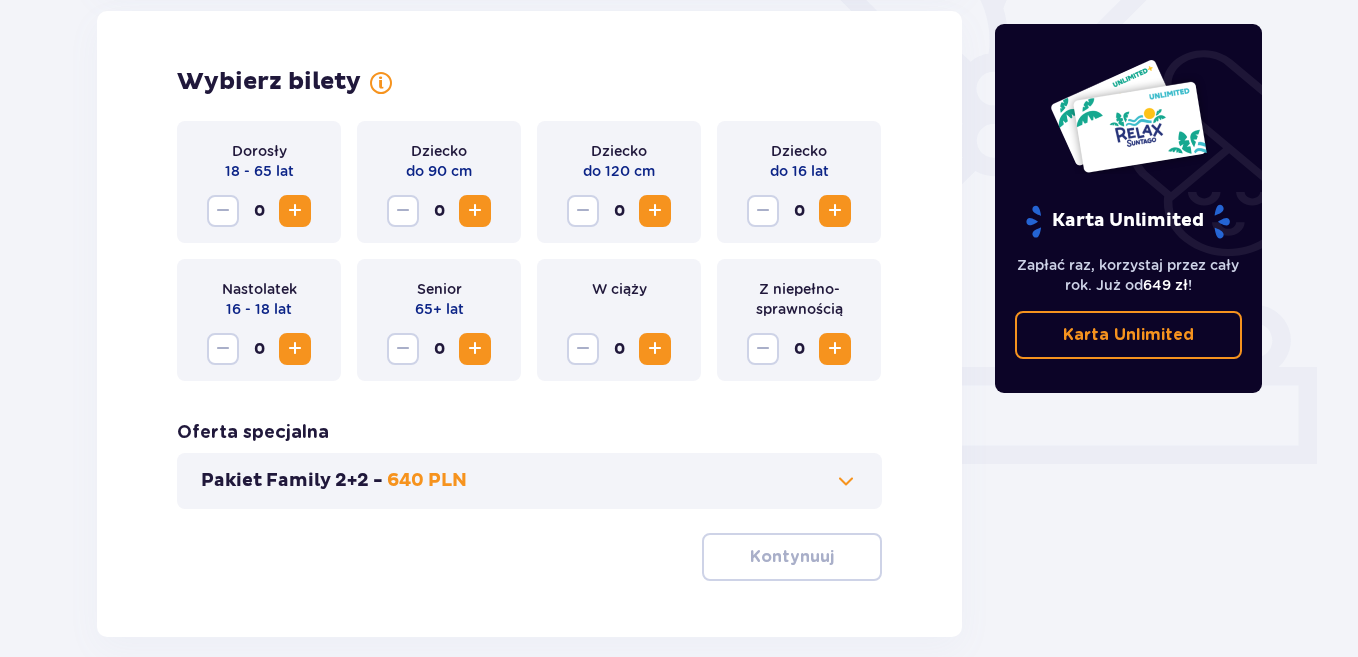 click at bounding box center (295, 211) 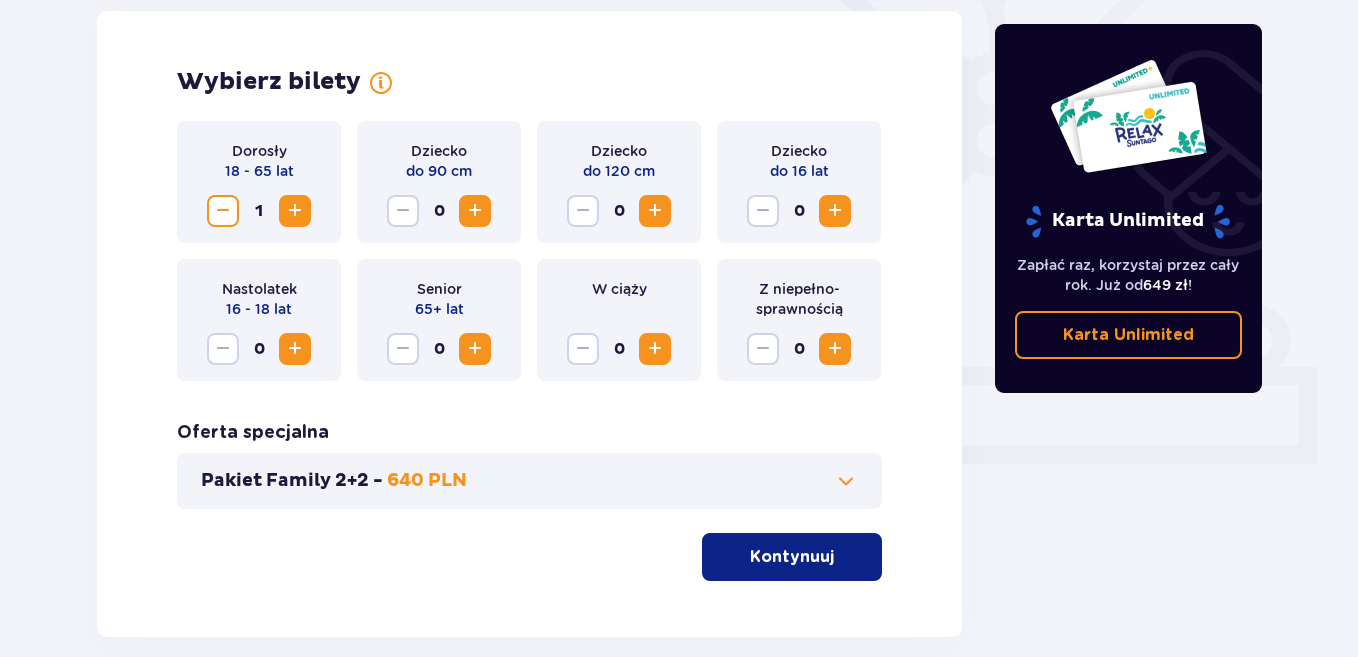 click at bounding box center (295, 211) 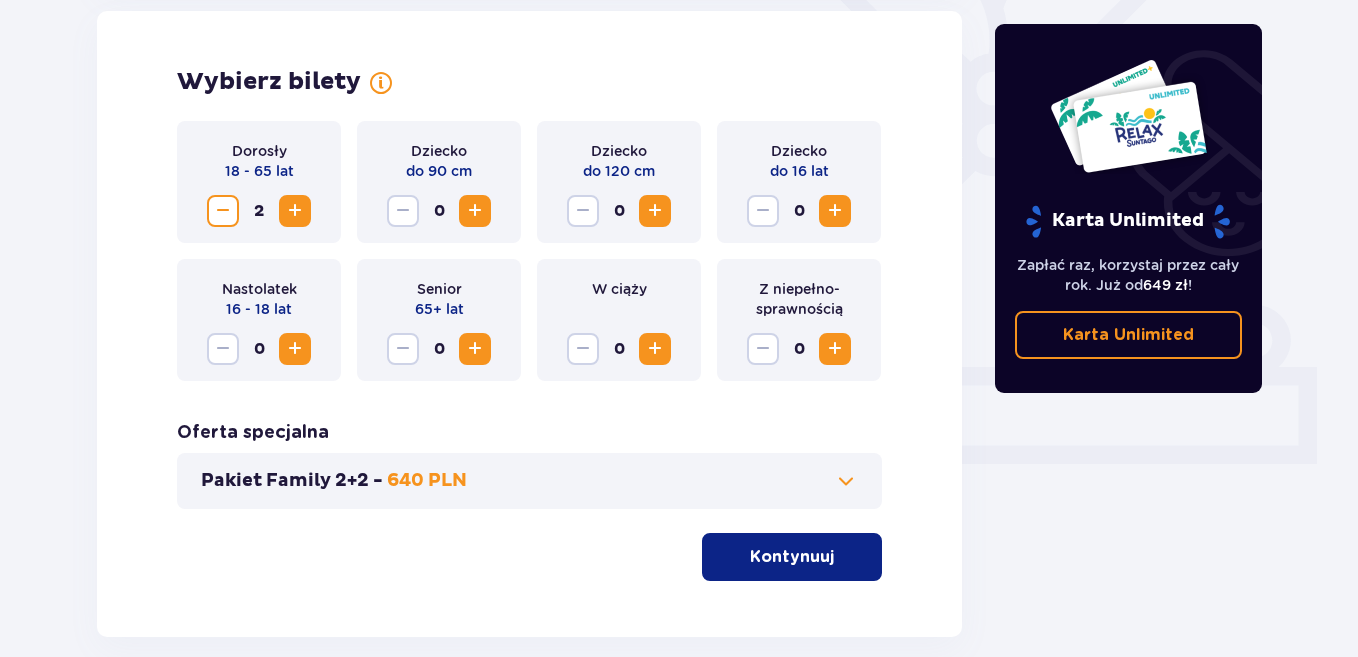click at bounding box center [655, 211] 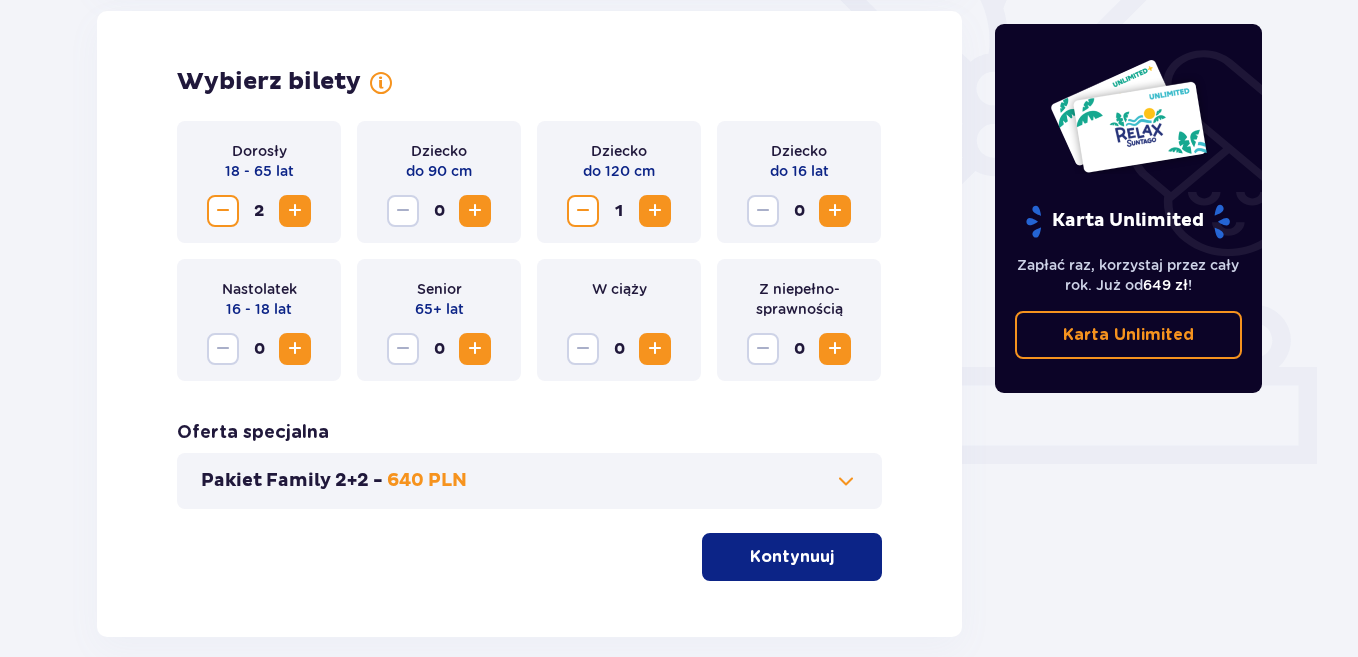 click at bounding box center (655, 211) 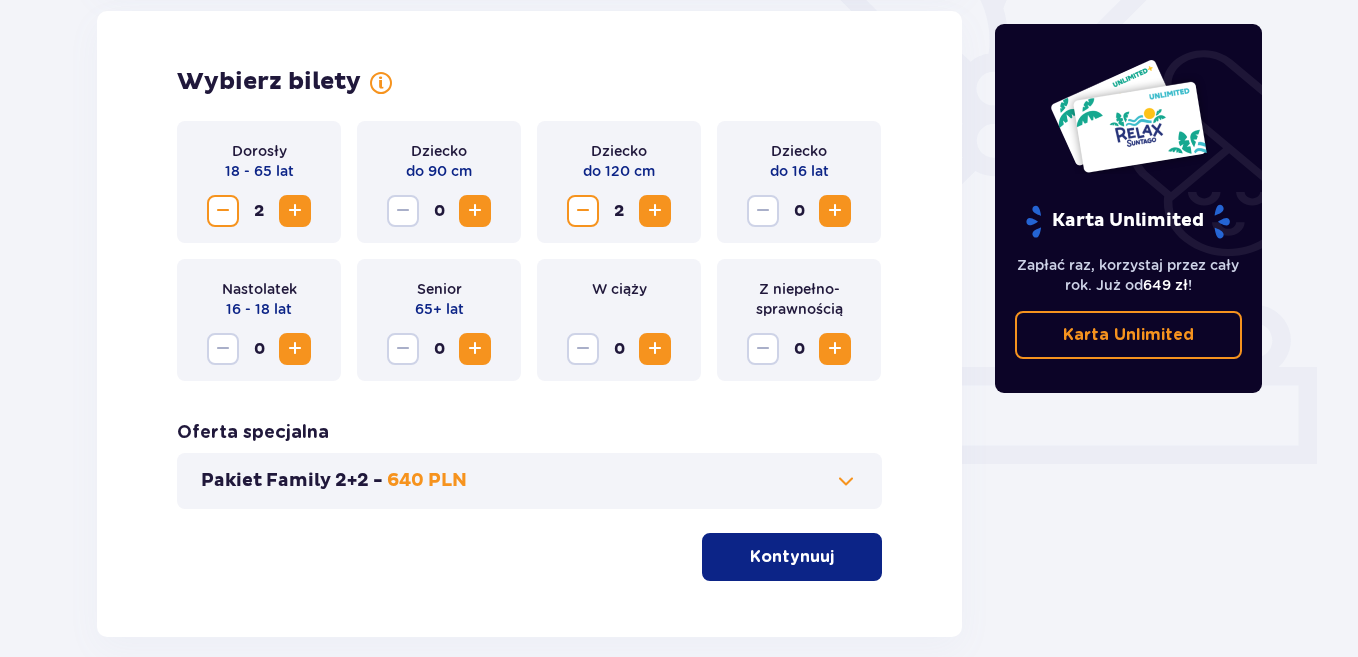 click at bounding box center (655, 211) 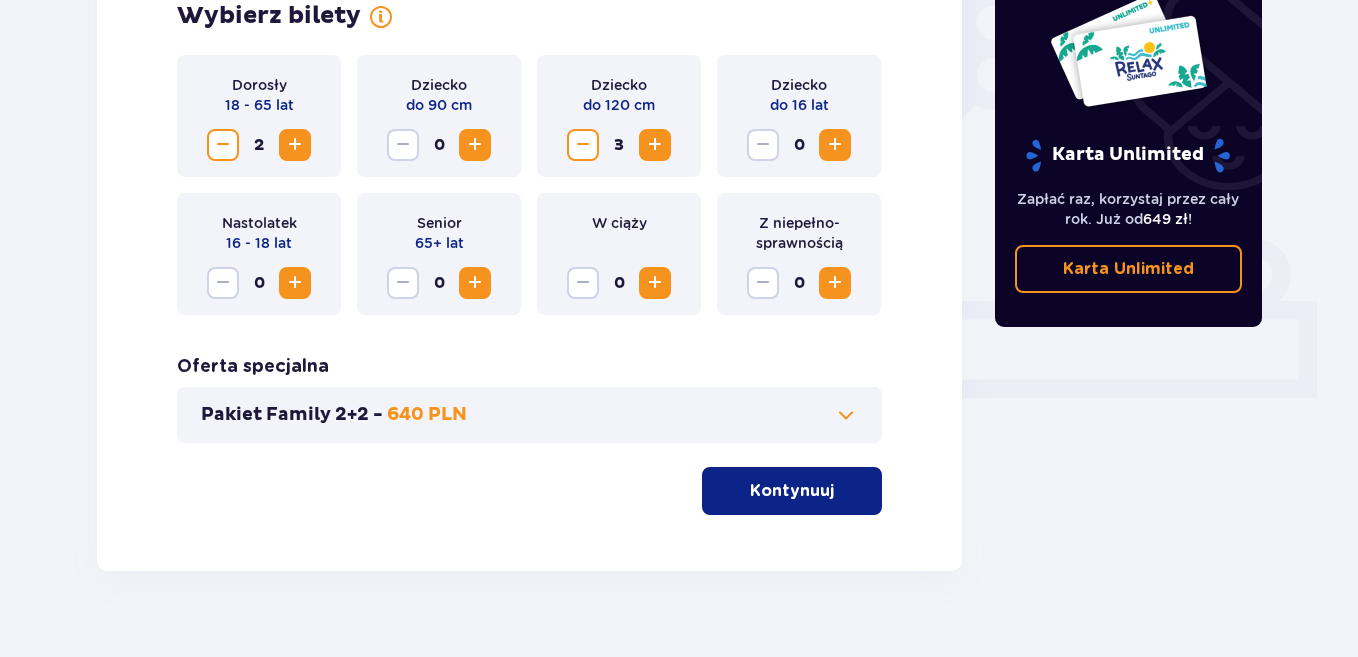 scroll, scrollTop: 669, scrollLeft: 0, axis: vertical 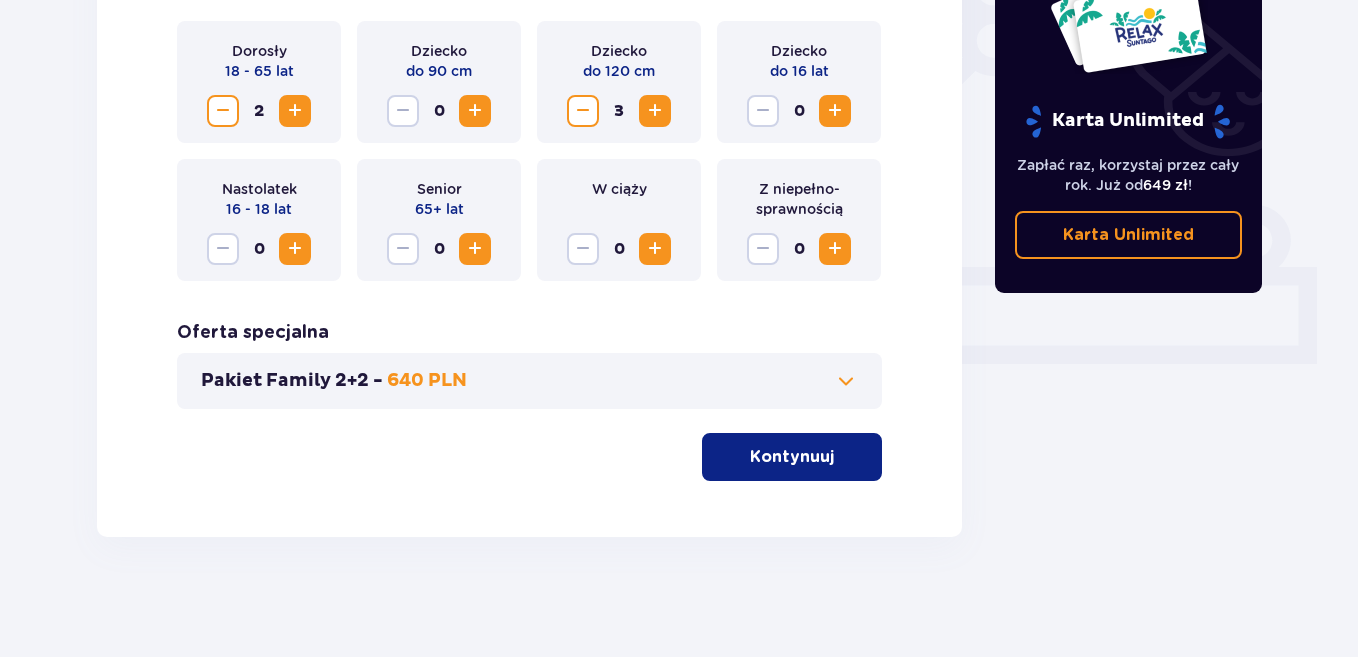 click on "Kontynuuj" at bounding box center (792, 457) 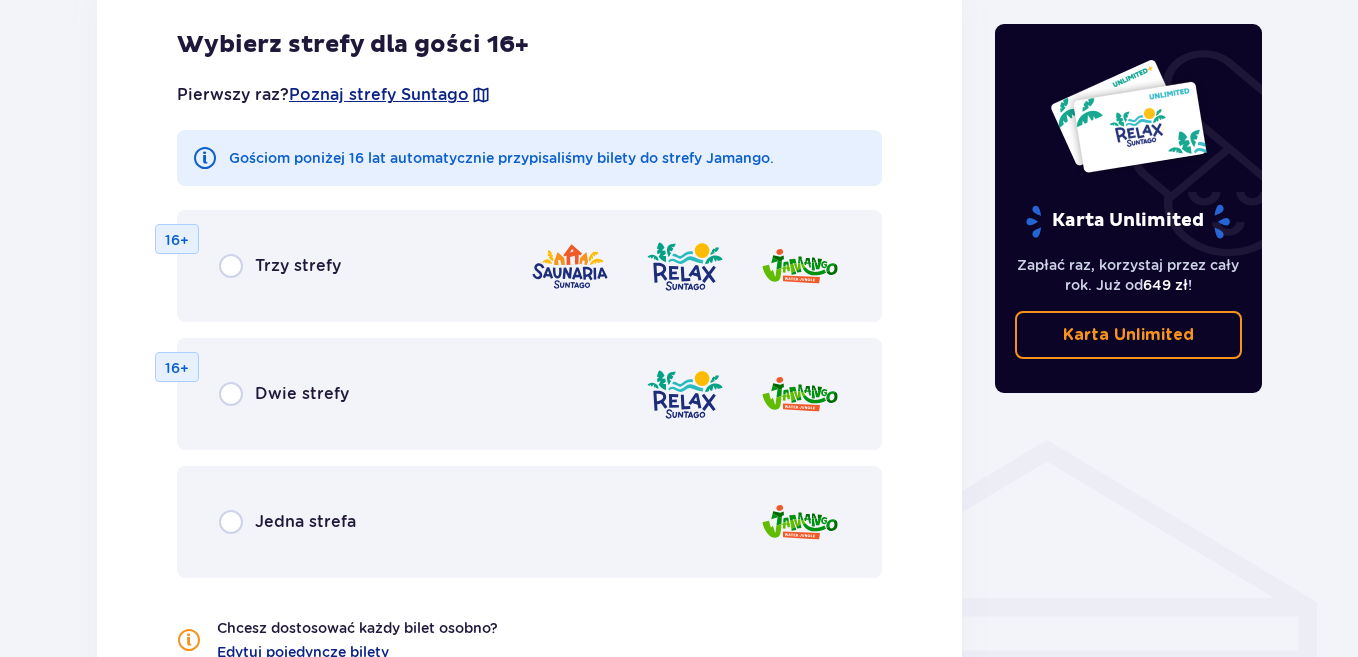 scroll, scrollTop: 1210, scrollLeft: 0, axis: vertical 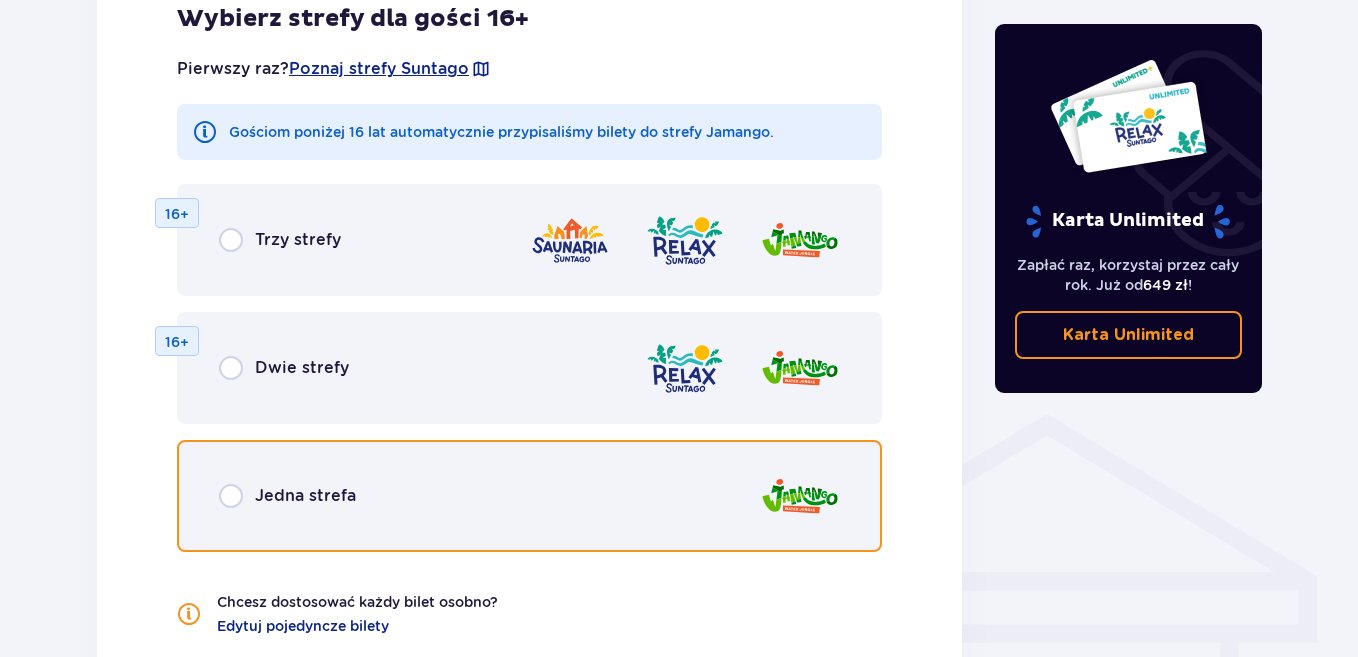 click at bounding box center (231, 496) 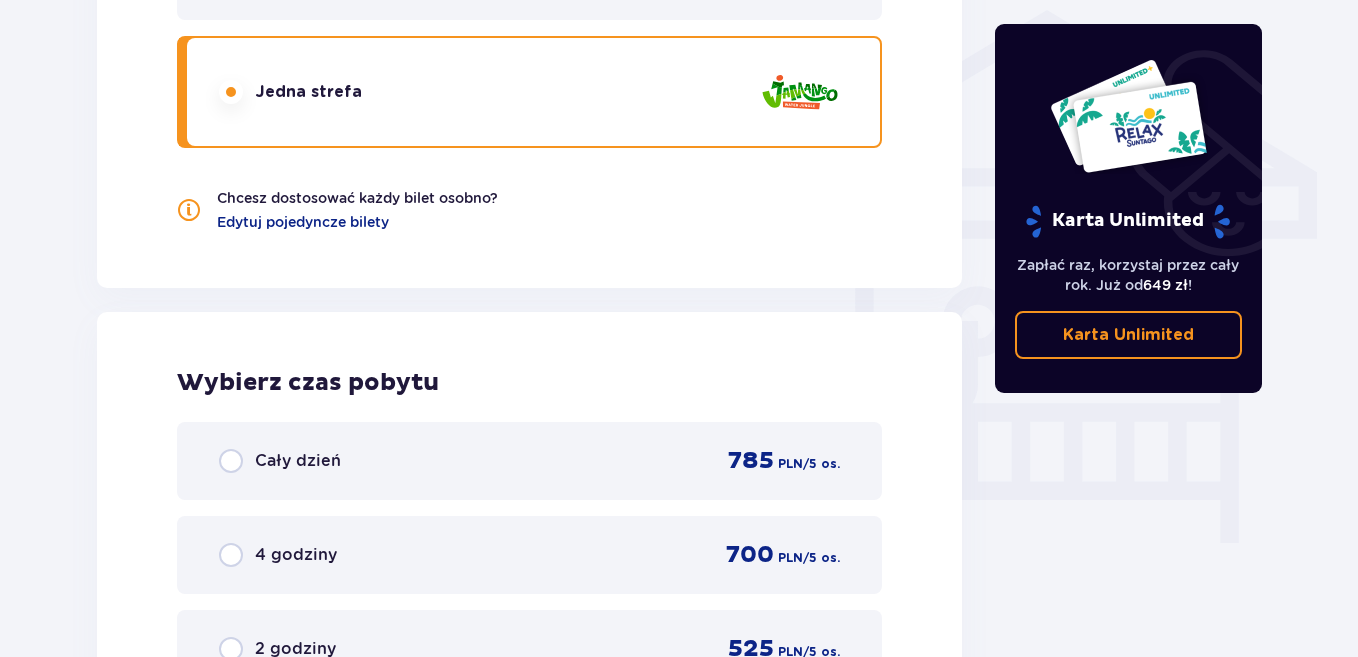 scroll, scrollTop: 1878, scrollLeft: 0, axis: vertical 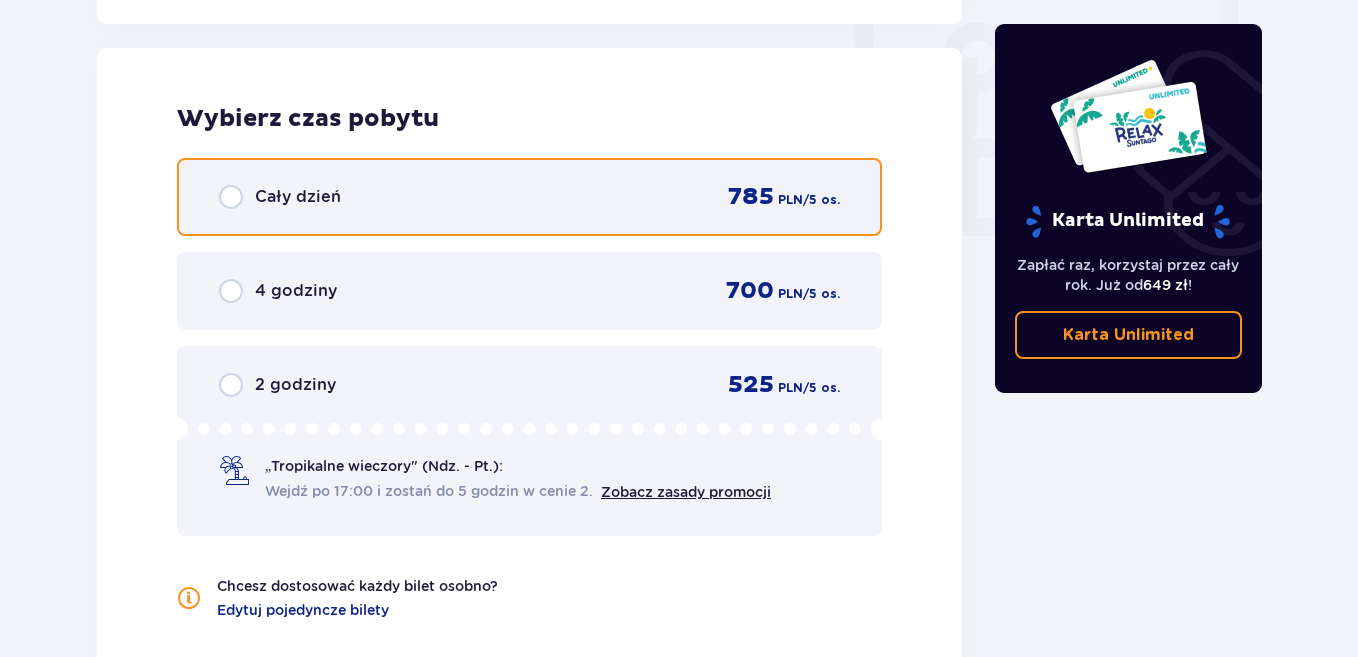 click at bounding box center (231, 197) 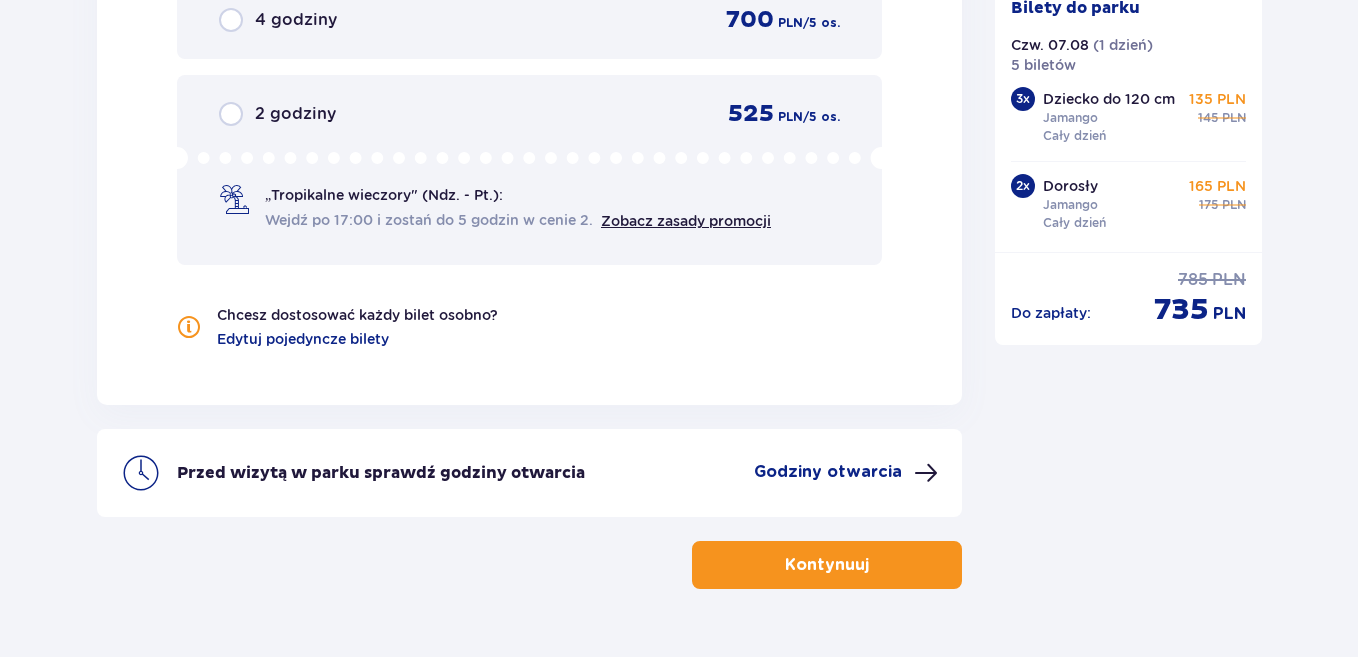 scroll, scrollTop: 2201, scrollLeft: 0, axis: vertical 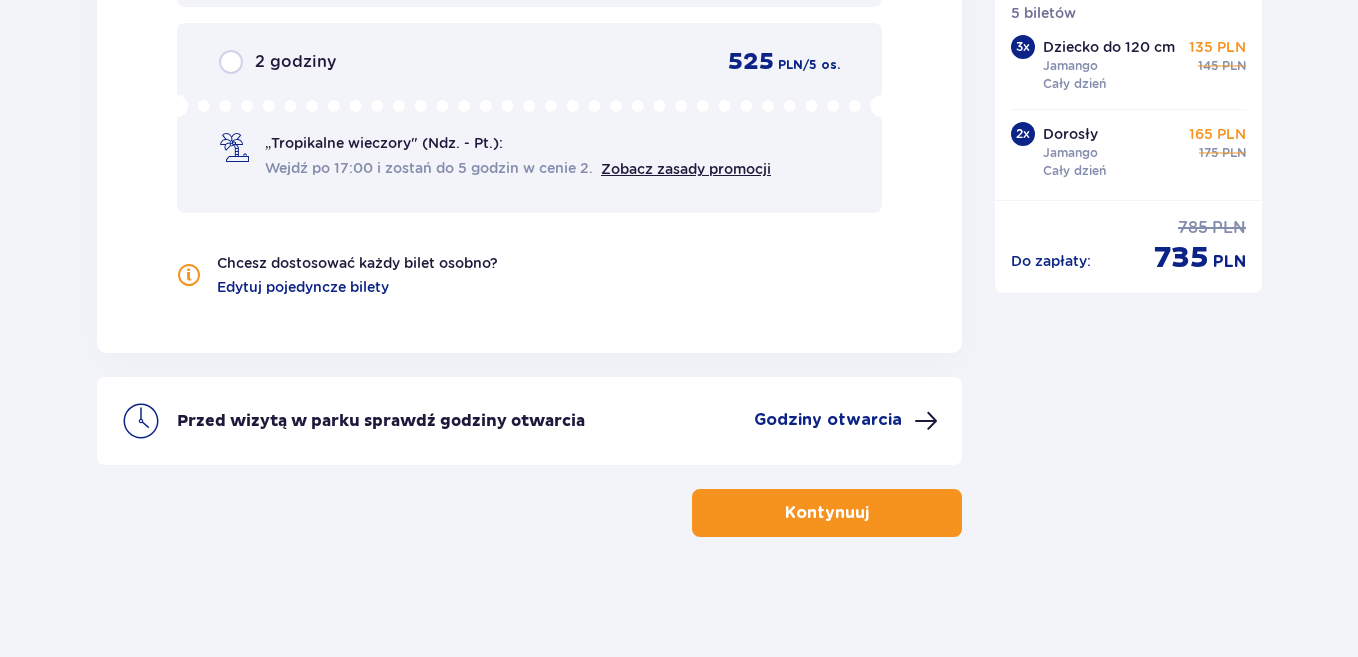 click on "Kontynuuj" at bounding box center [827, 513] 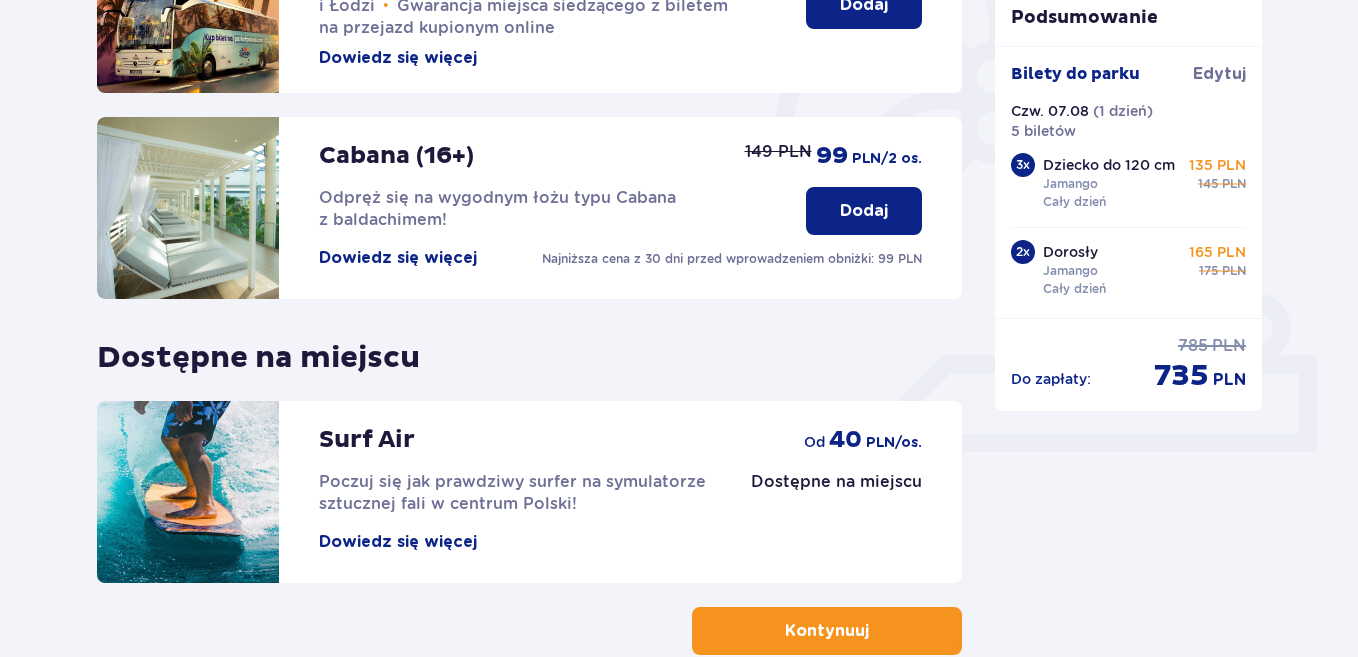scroll, scrollTop: 699, scrollLeft: 0, axis: vertical 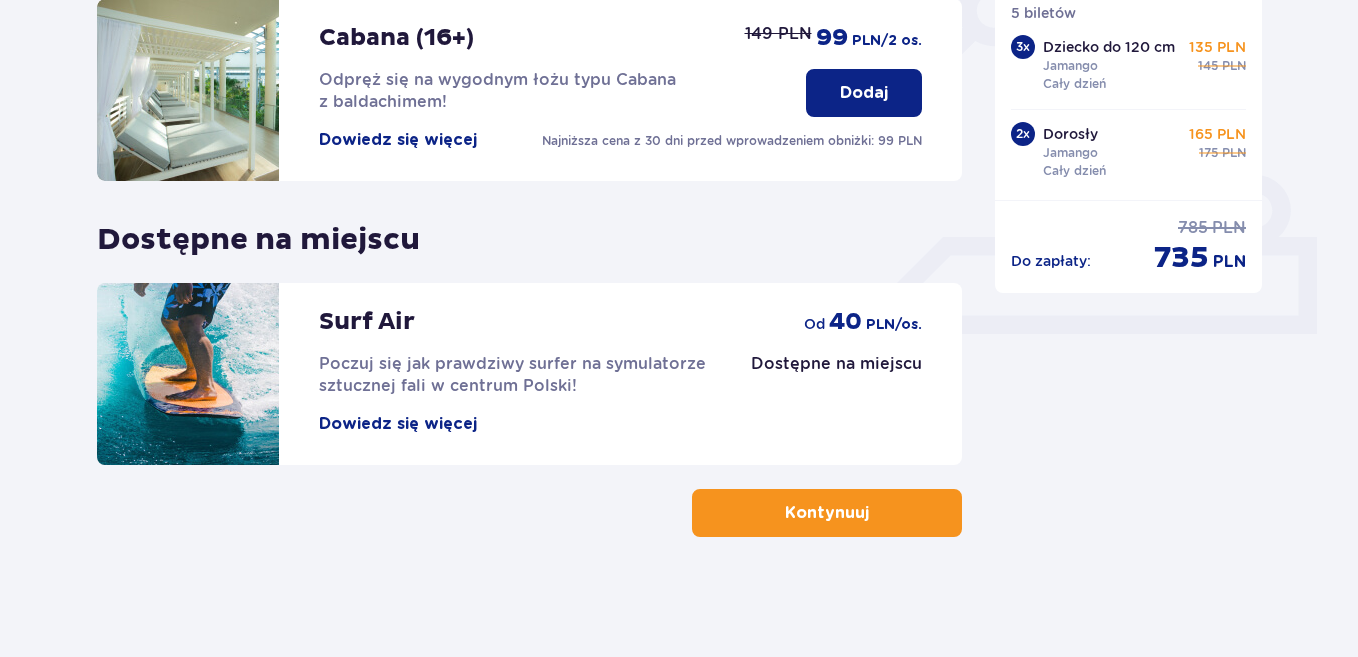 click on "Kontynuuj" at bounding box center (827, 513) 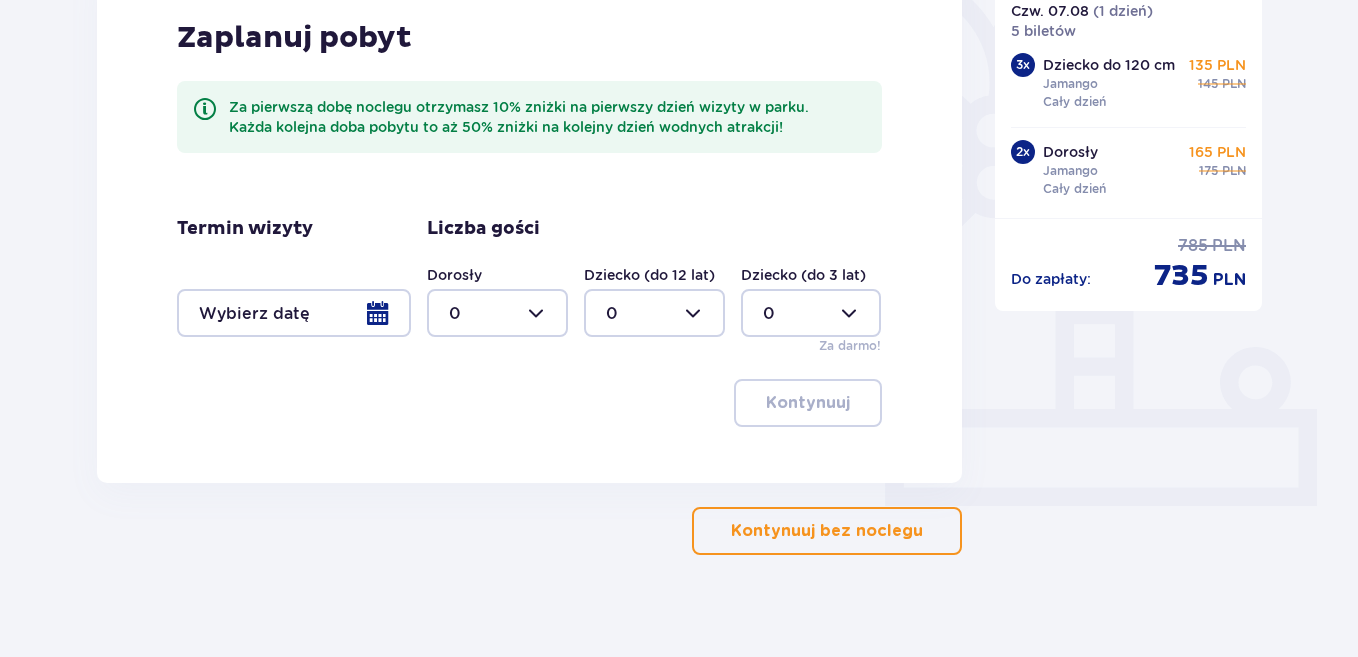 scroll, scrollTop: 545, scrollLeft: 0, axis: vertical 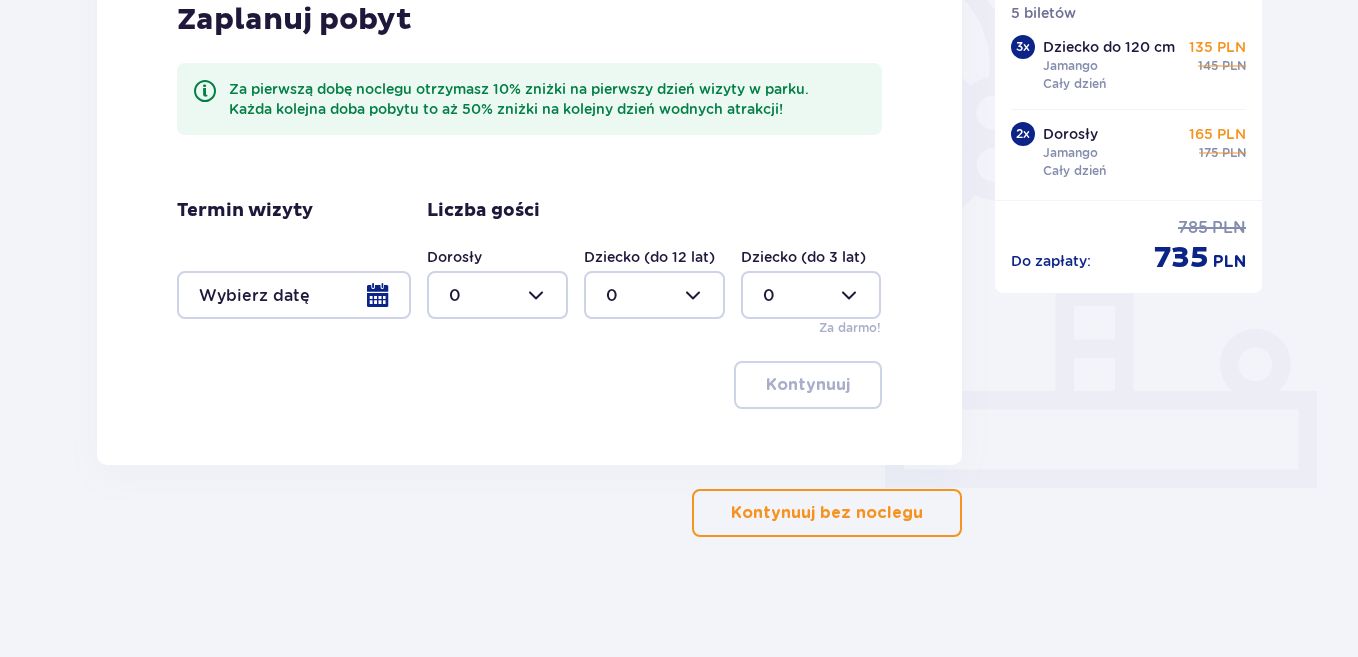 drag, startPoint x: 852, startPoint y: 510, endPoint x: 1090, endPoint y: 413, distance: 257.00778 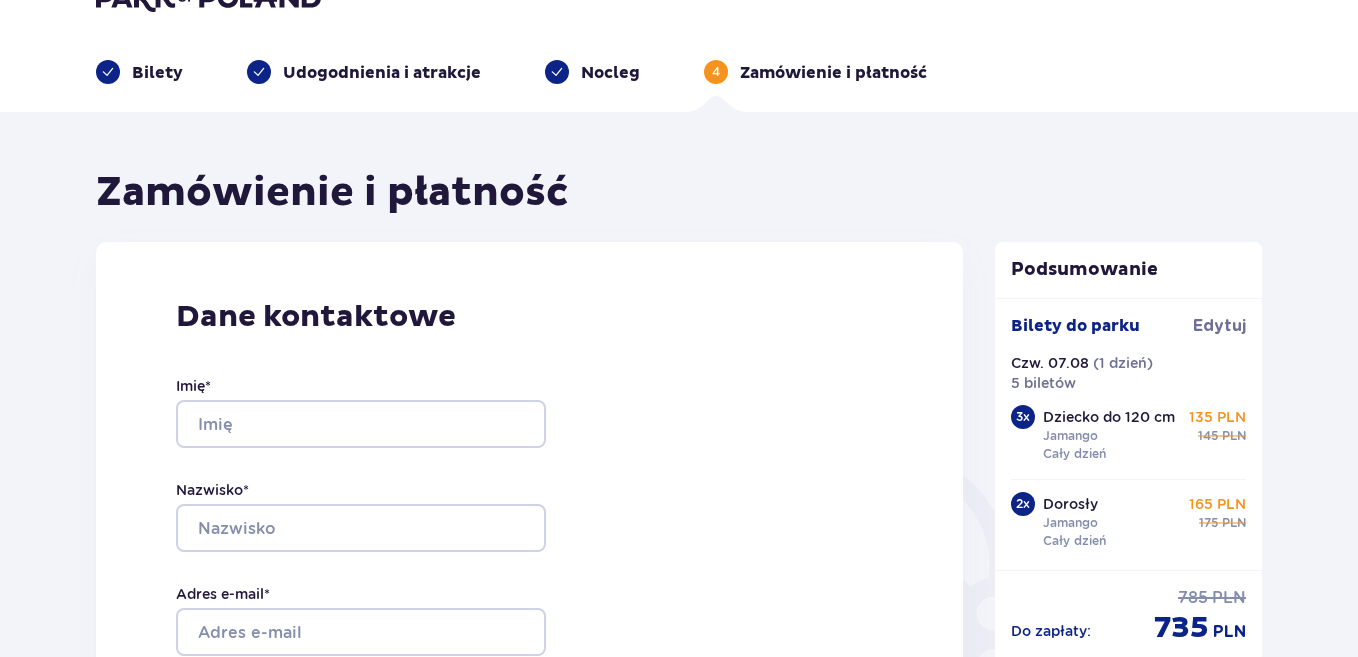 scroll, scrollTop: 0, scrollLeft: 0, axis: both 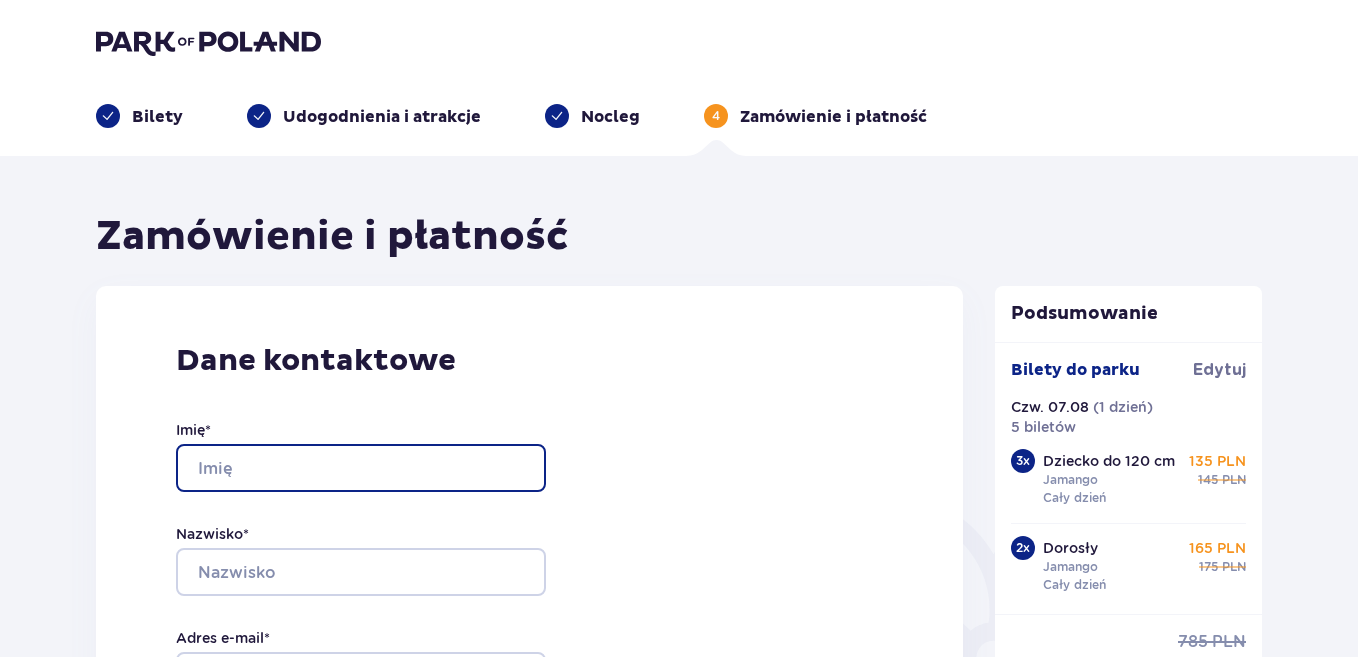 click on "Imię *" at bounding box center [361, 468] 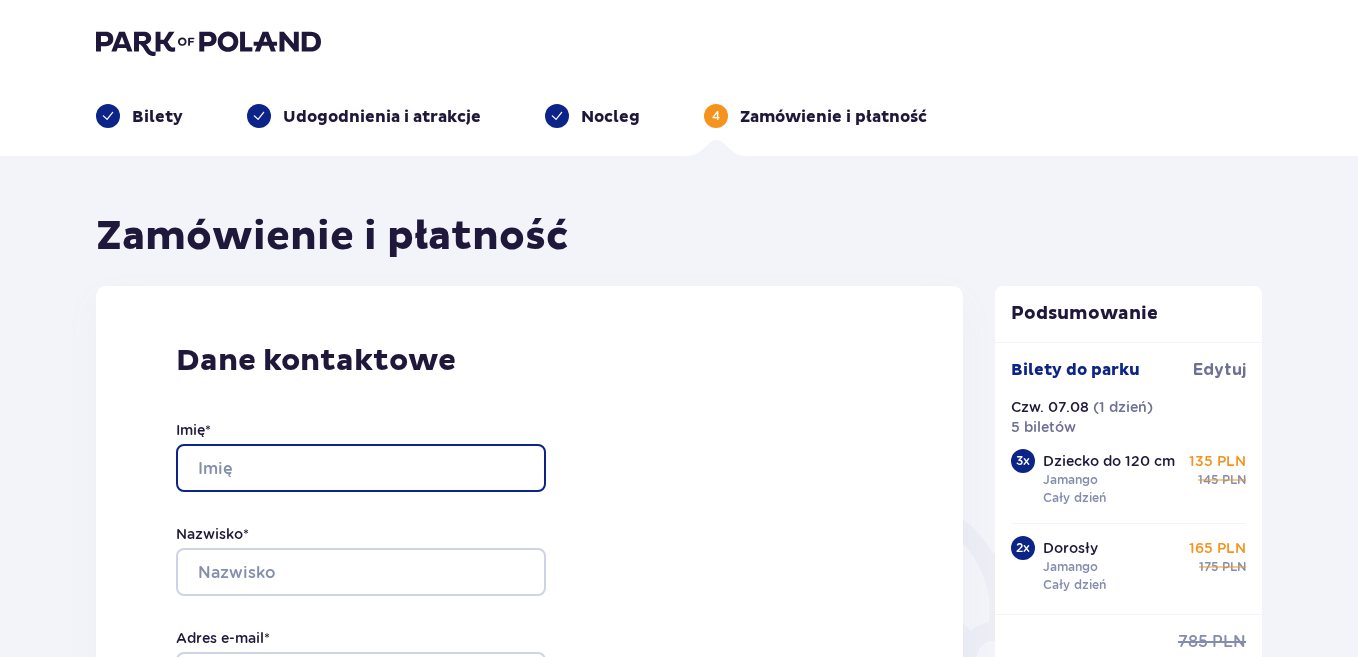 type on "PIOTR" 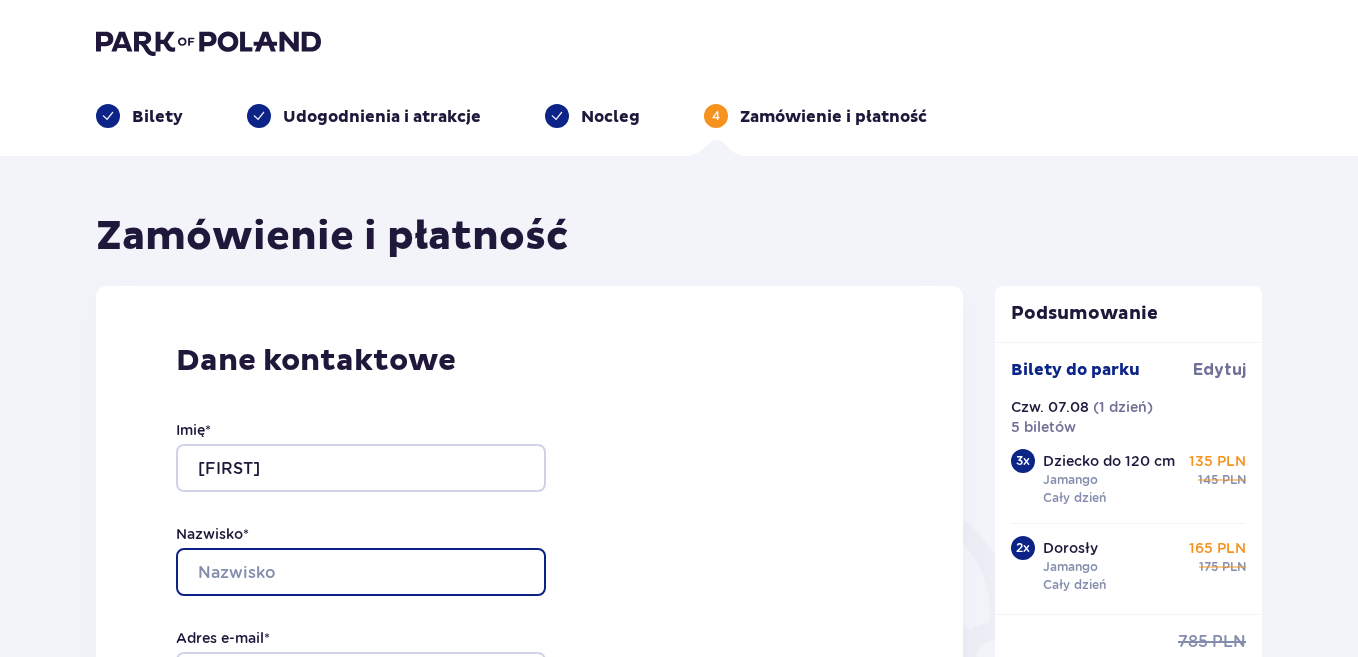type on "KWIATKOWSKI" 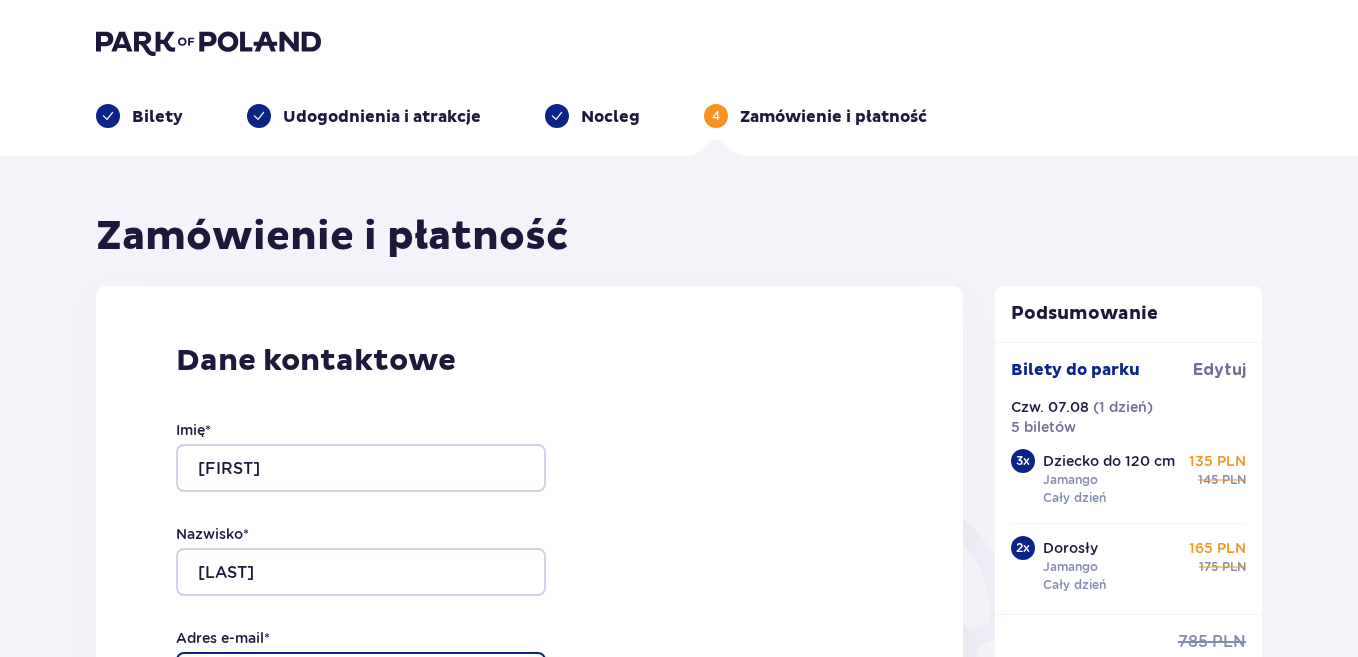 type on "piotr3691@op.pl" 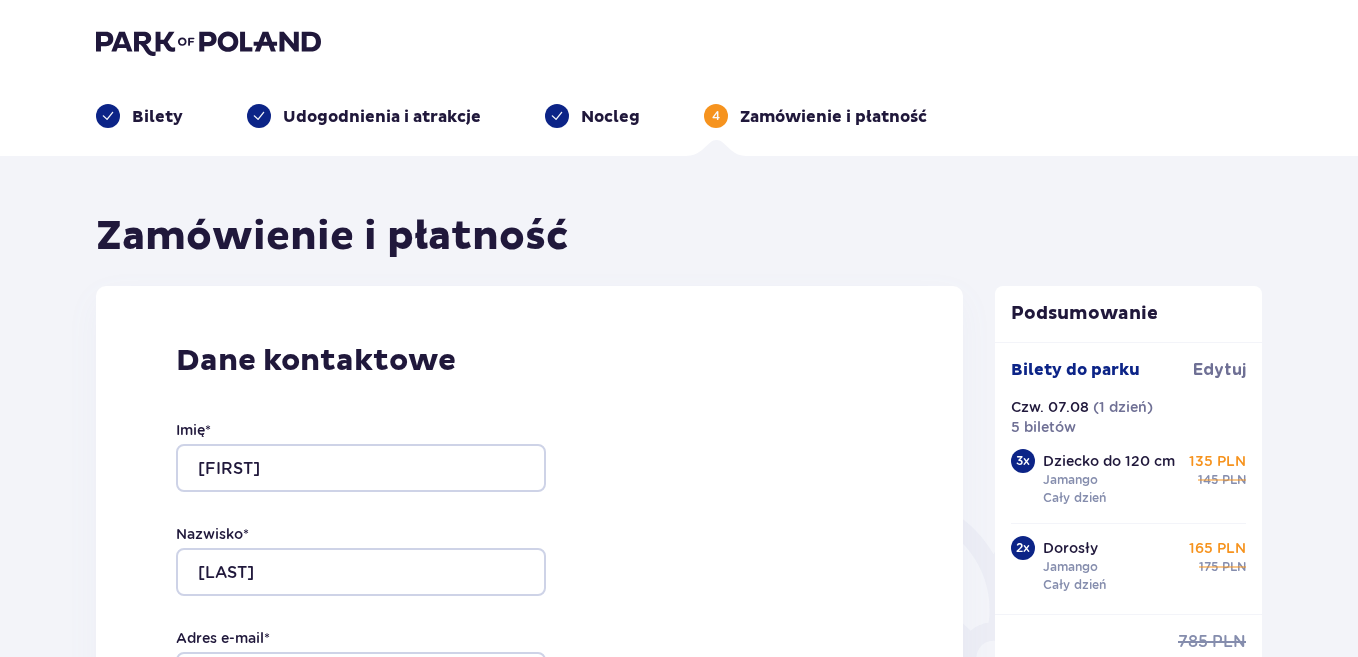 type on "piotr3691@op.pl" 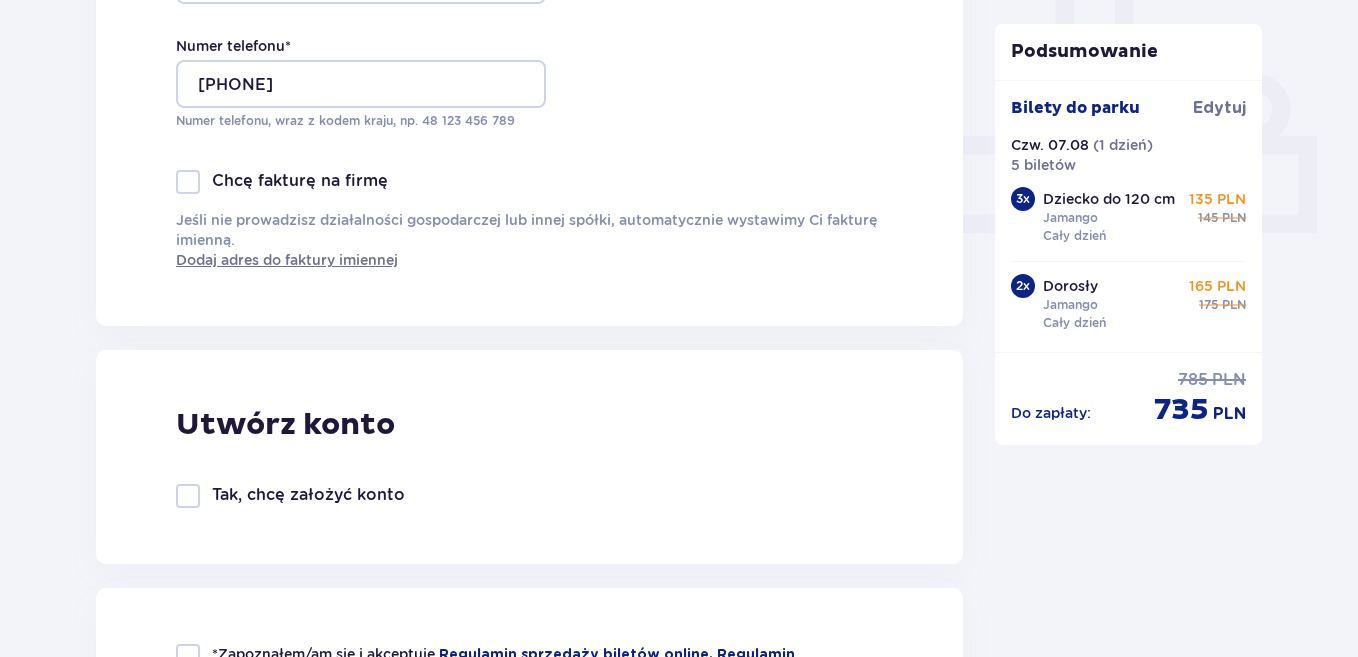 scroll, scrollTop: 1000, scrollLeft: 0, axis: vertical 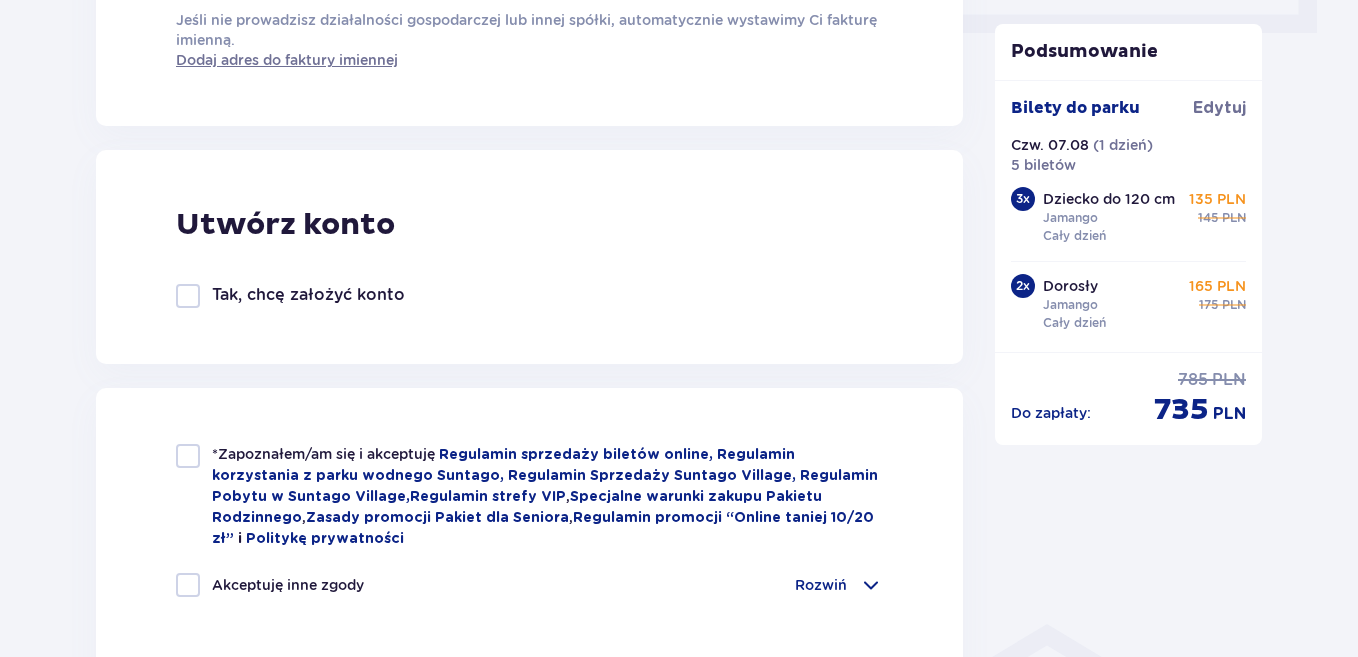 click at bounding box center [188, 456] 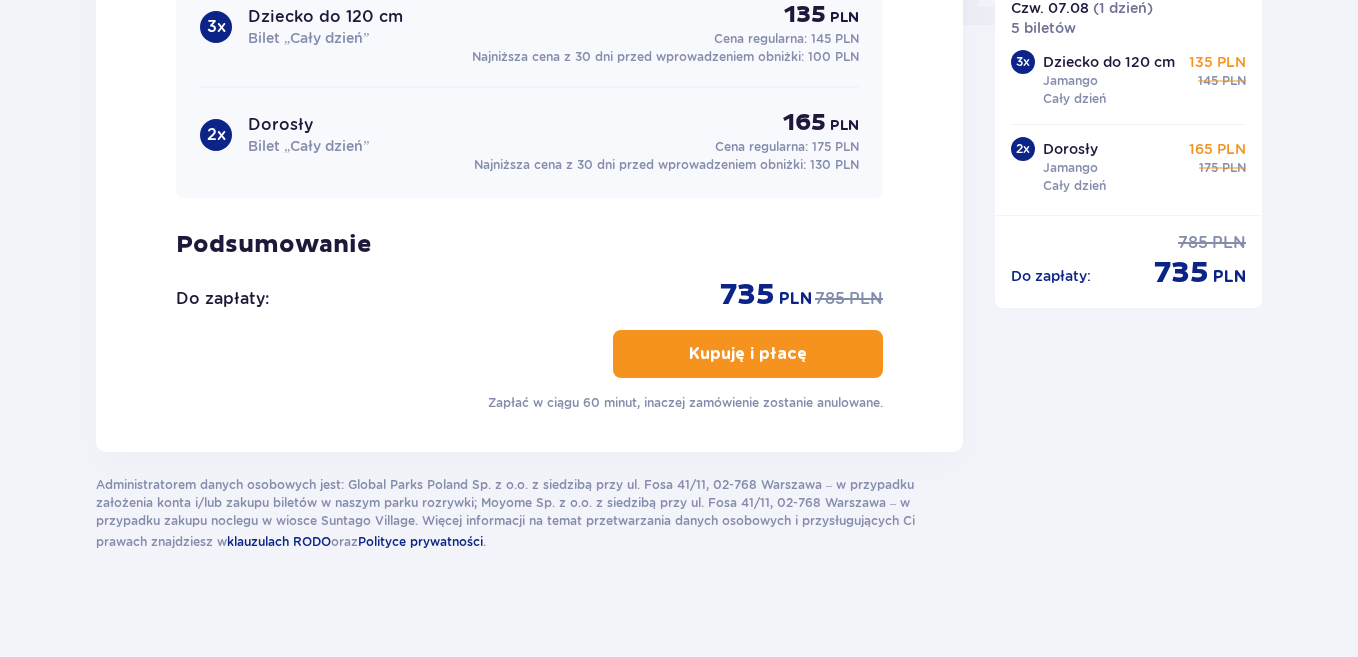 scroll, scrollTop: 2099, scrollLeft: 0, axis: vertical 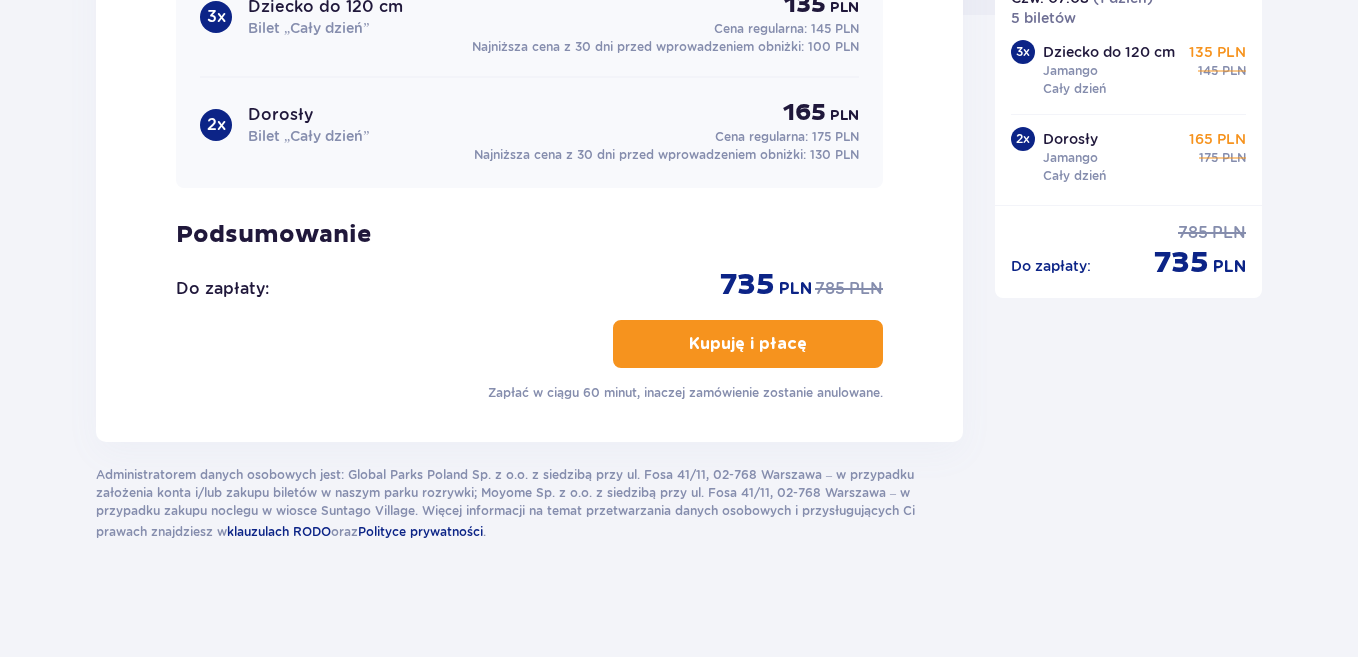 click on "Kupuję i płacę" at bounding box center [748, 344] 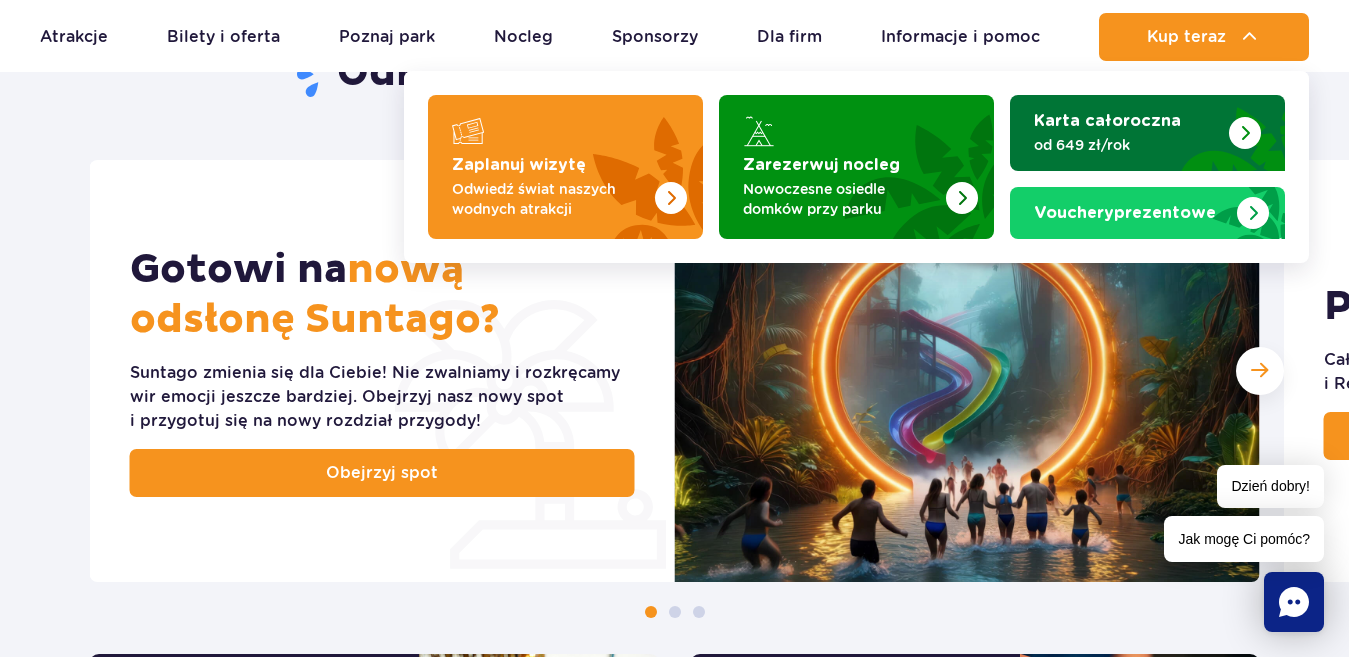 scroll, scrollTop: 832, scrollLeft: 0, axis: vertical 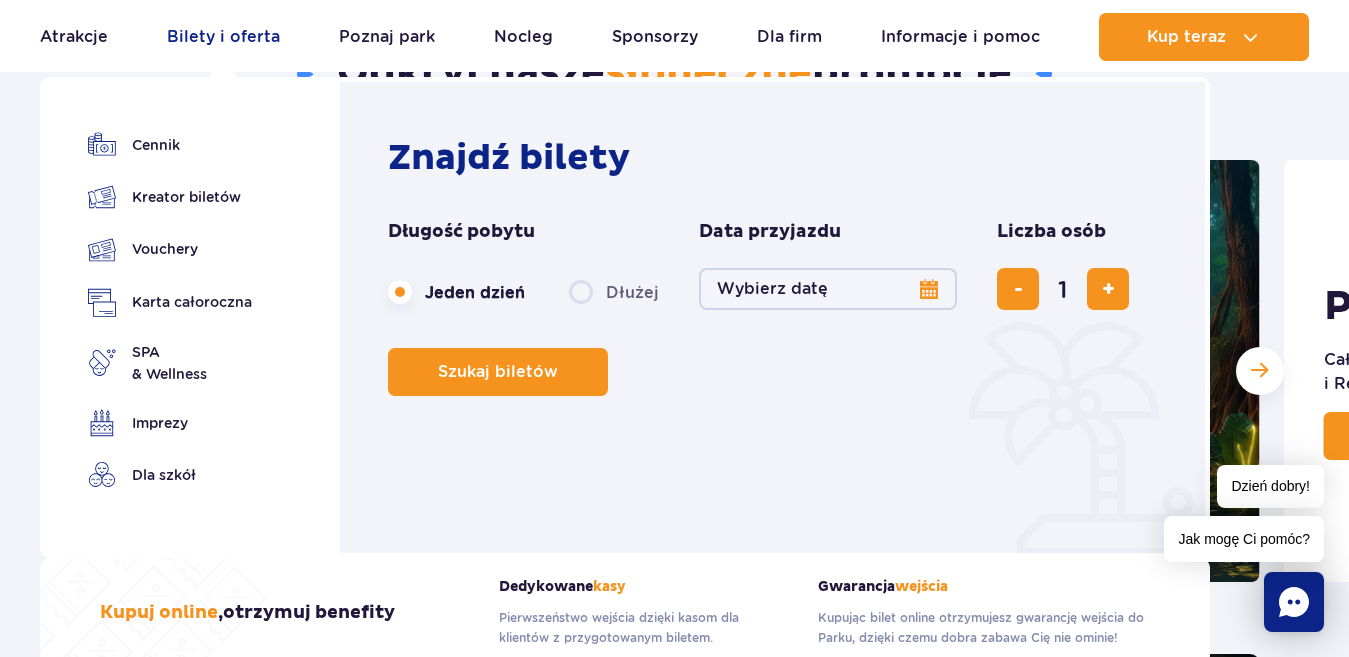 click on "Bilety i oferta" at bounding box center (223, 37) 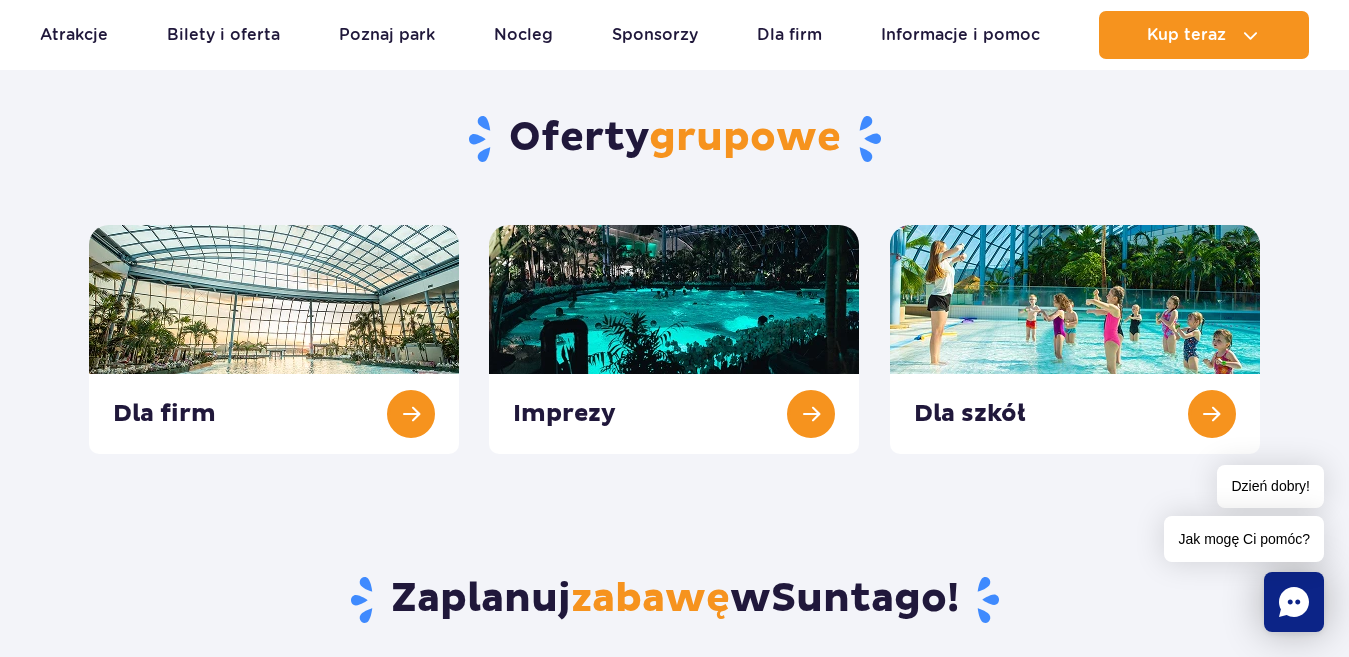 scroll, scrollTop: 0, scrollLeft: 0, axis: both 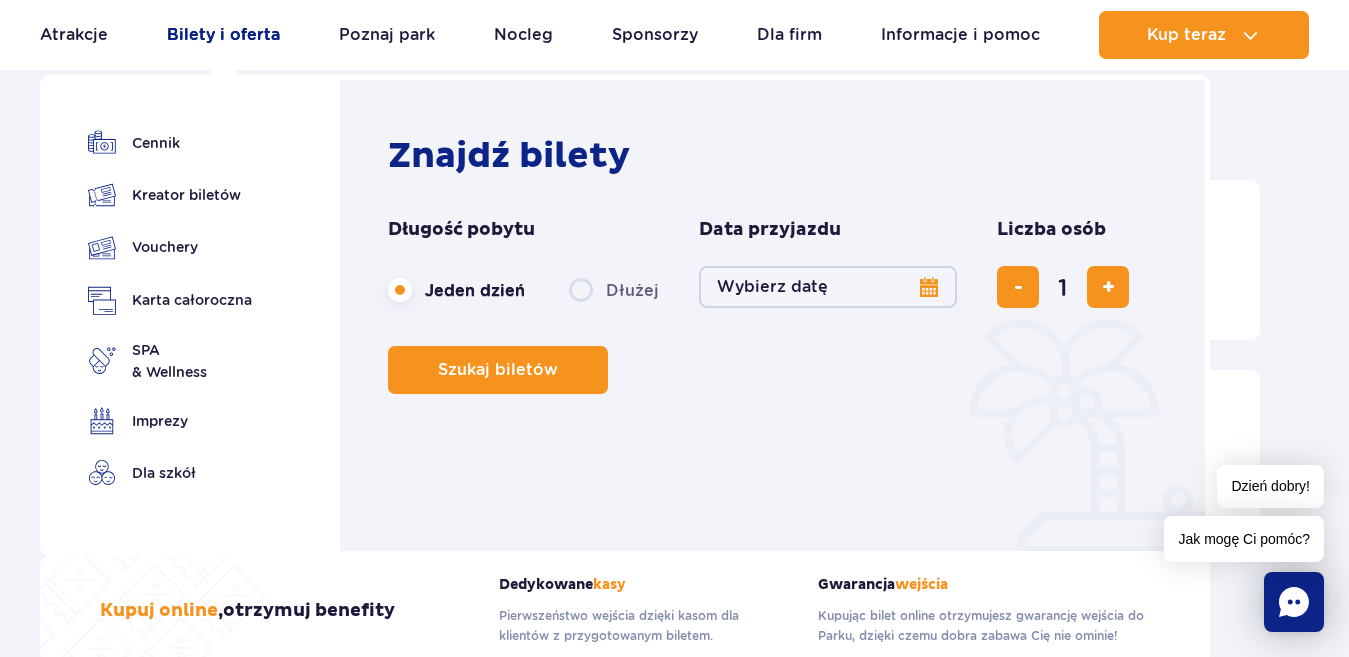 click on "Bilety i oferta" at bounding box center [223, 35] 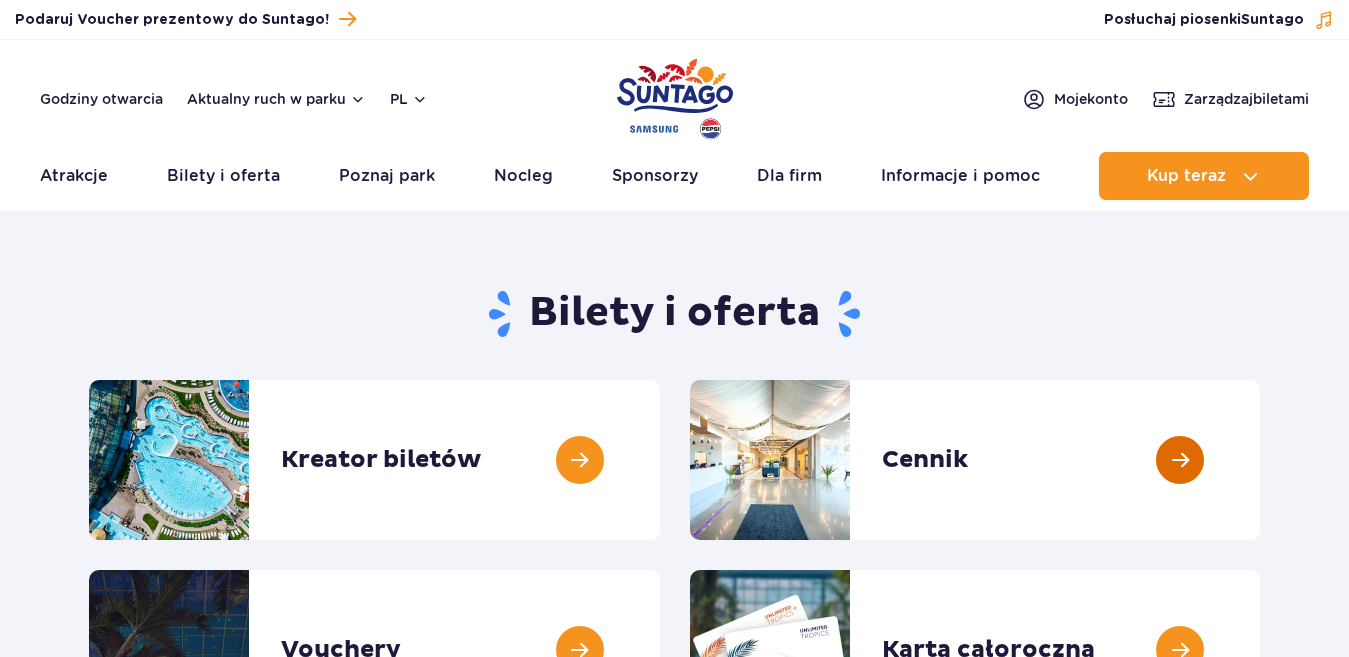 scroll, scrollTop: 0, scrollLeft: 0, axis: both 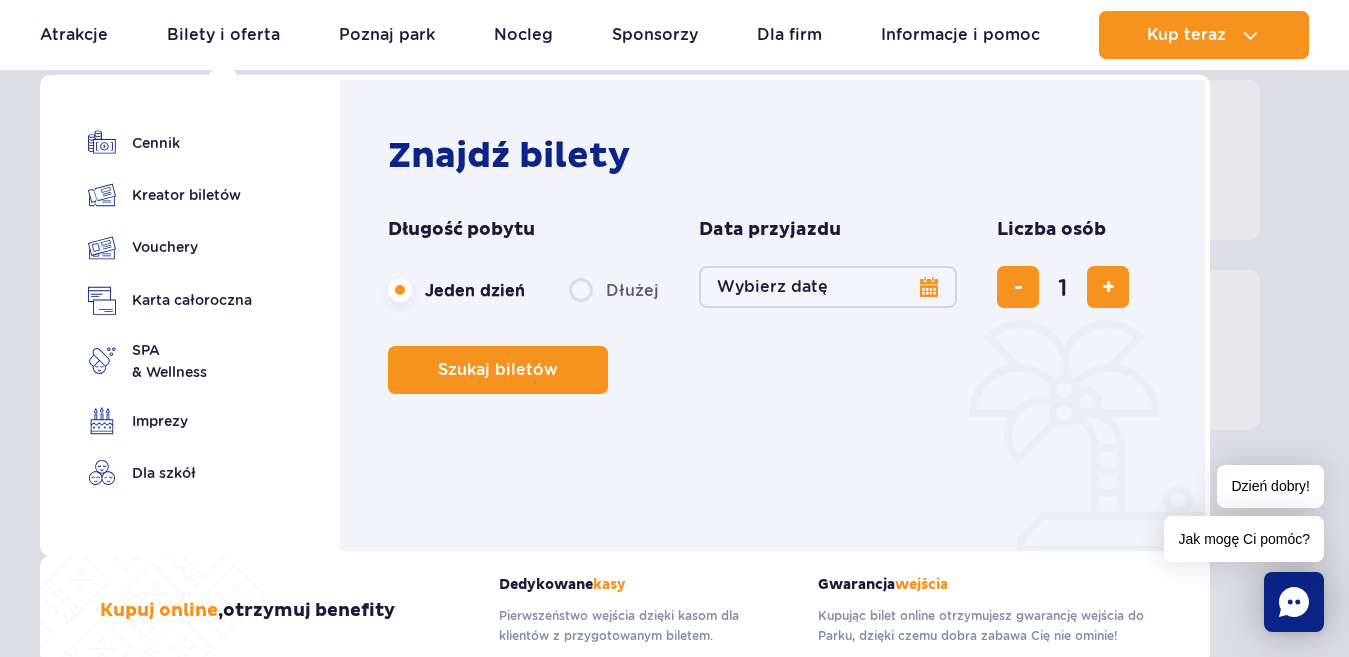 click on "Wybierz datę" at bounding box center (828, 287) 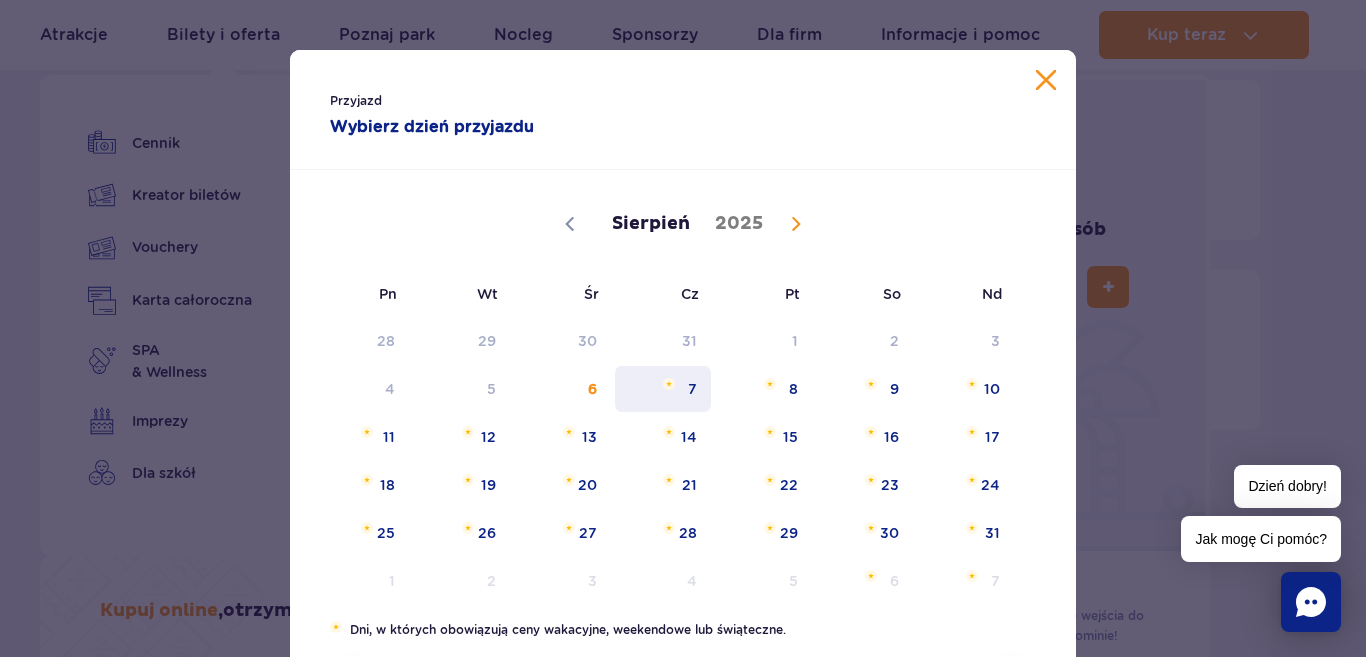 click on "7" at bounding box center [663, 389] 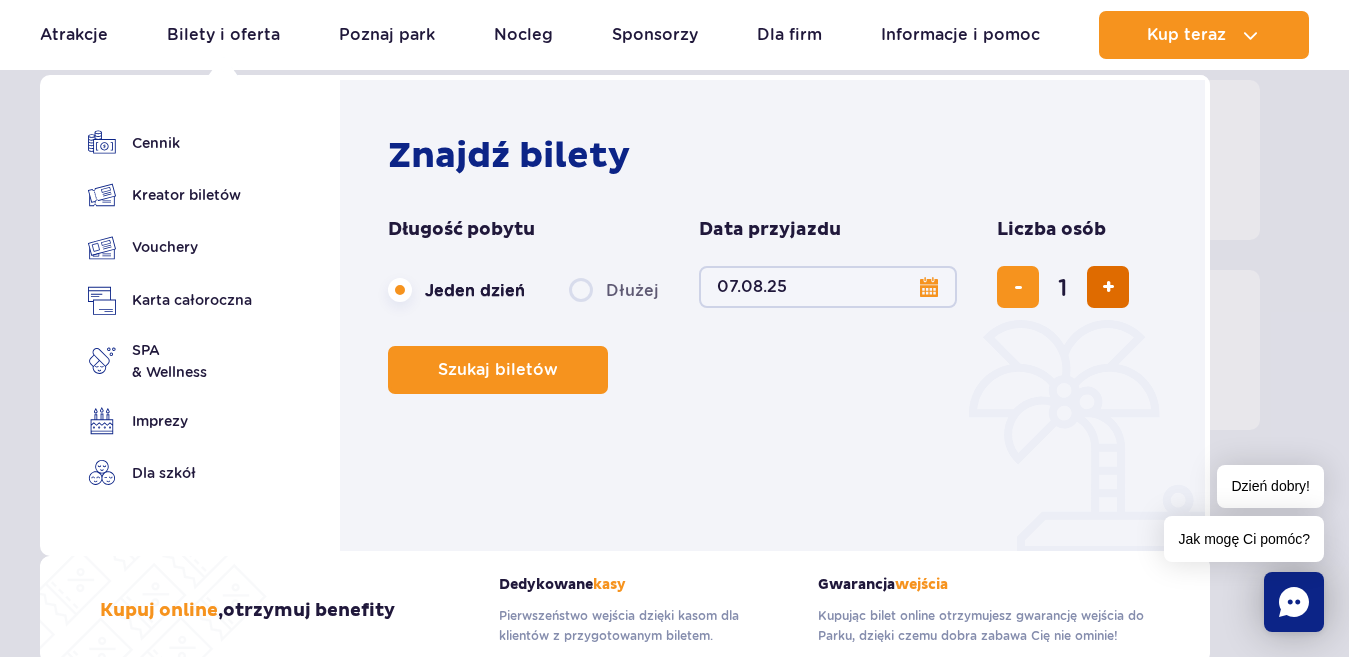 click at bounding box center [1108, 287] 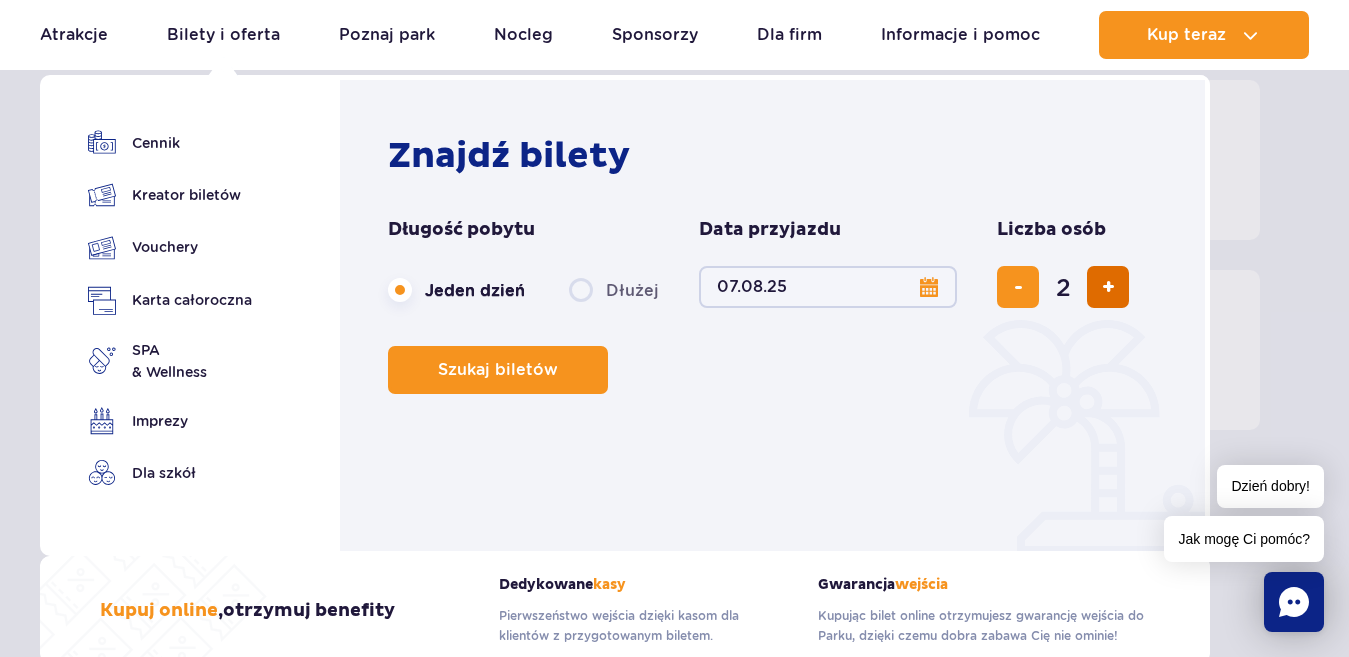 click at bounding box center (1108, 287) 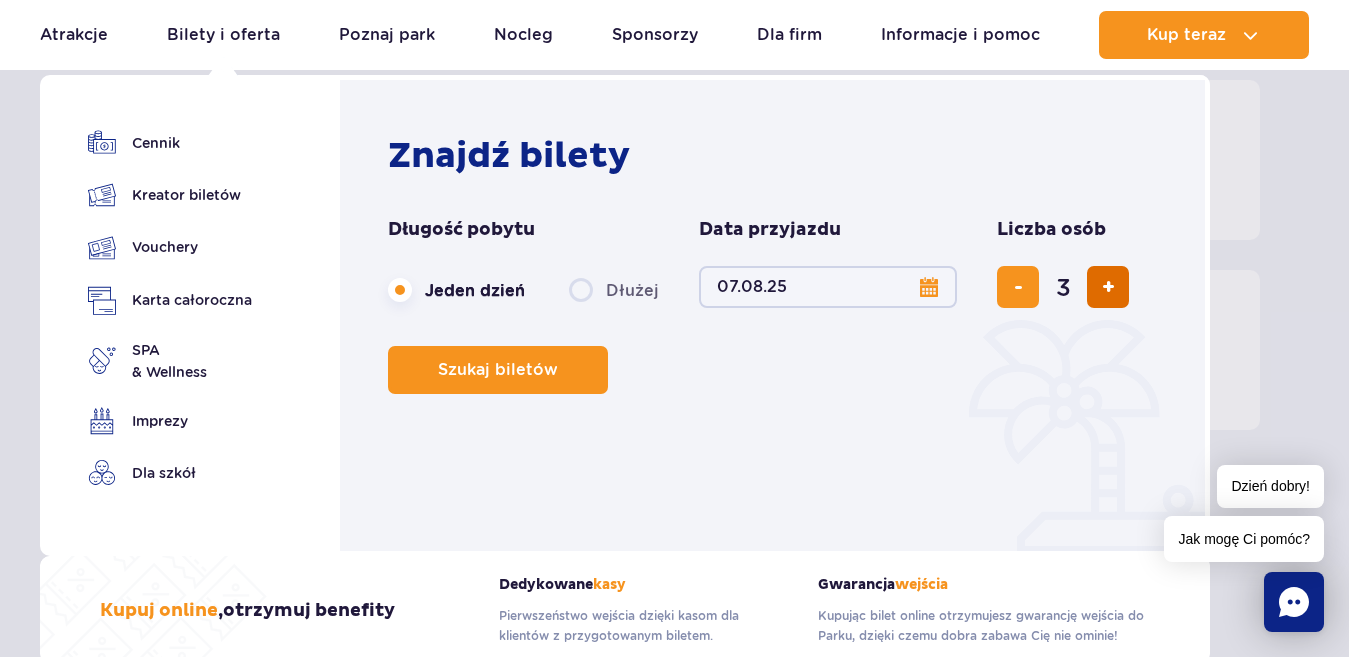 click at bounding box center [1108, 287] 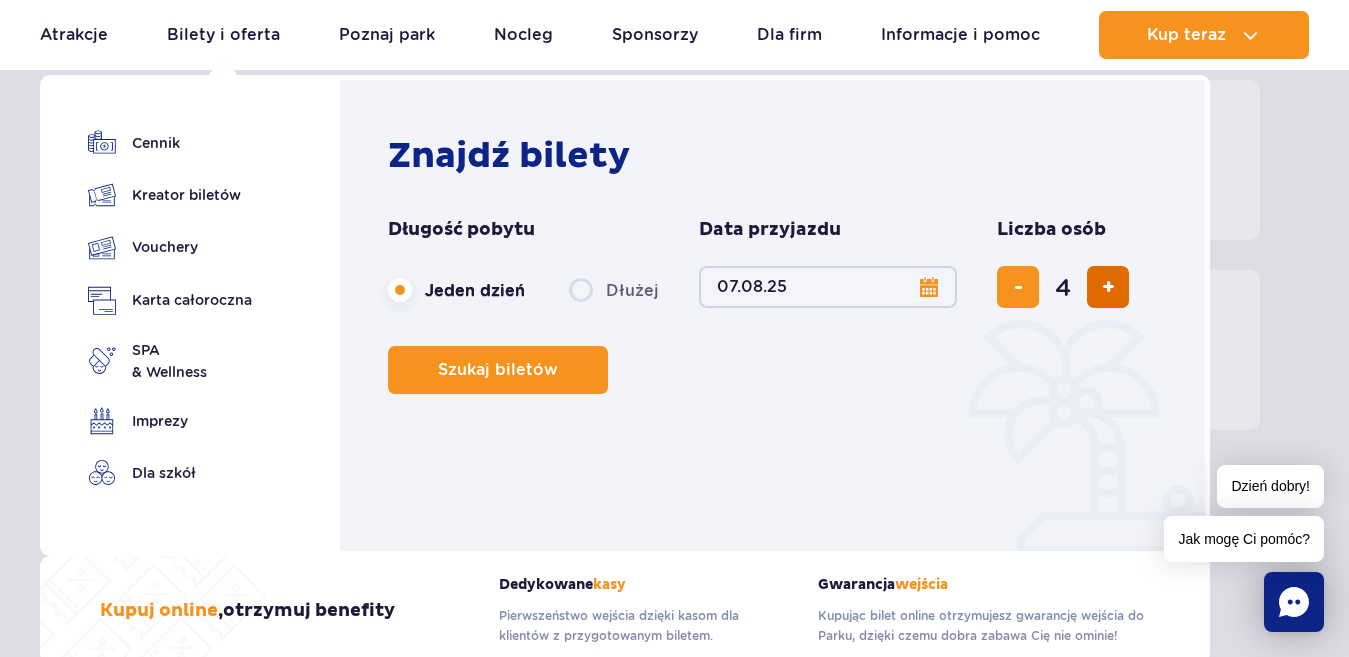 click at bounding box center [1108, 287] 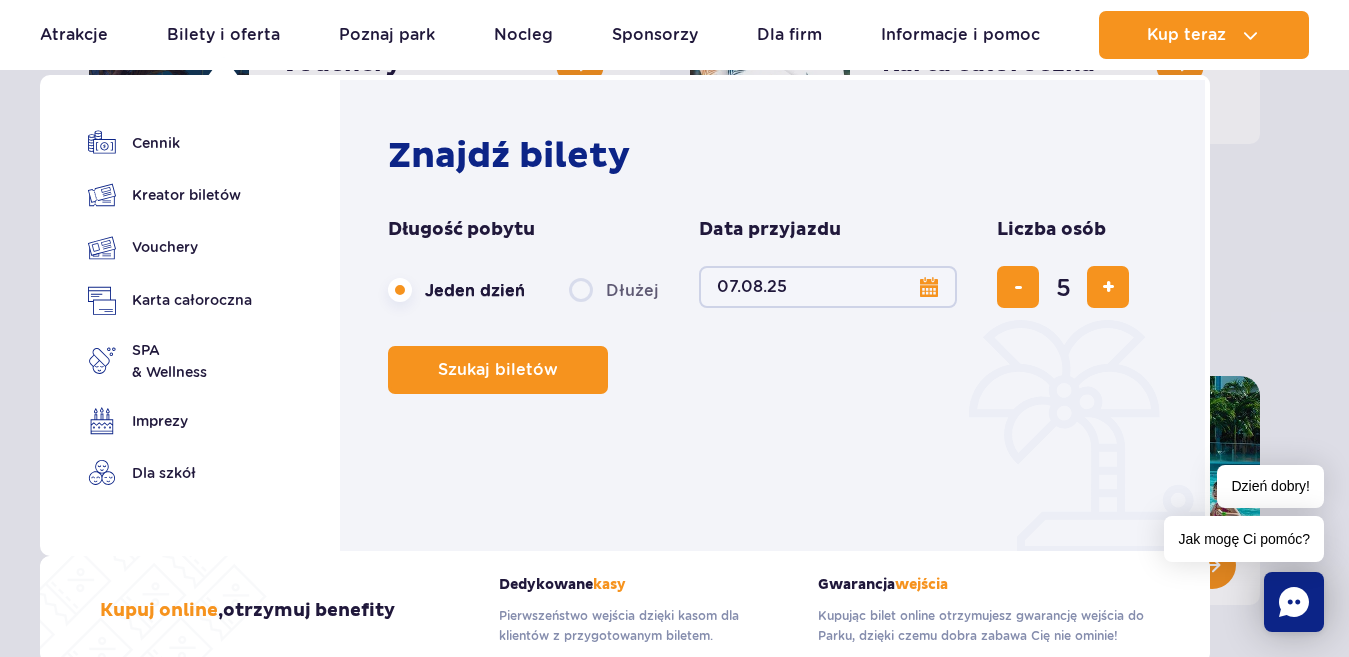 scroll, scrollTop: 600, scrollLeft: 0, axis: vertical 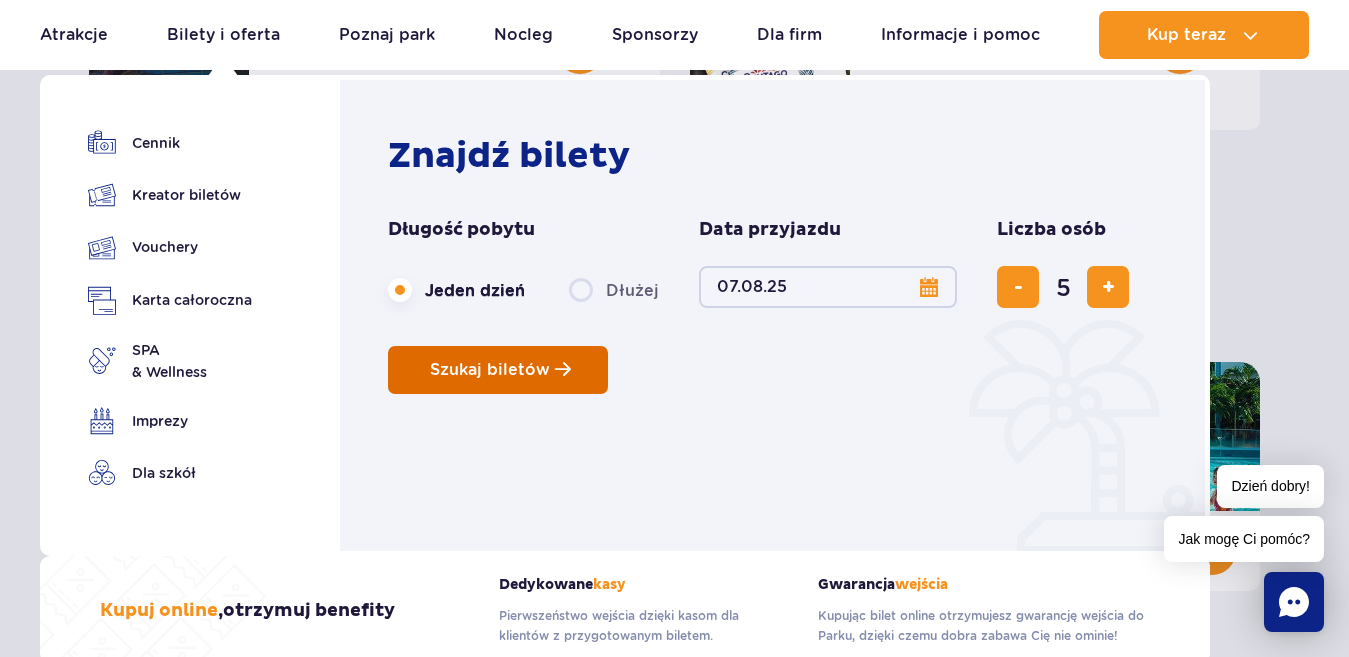 click on "Szukaj biletów" at bounding box center (490, 370) 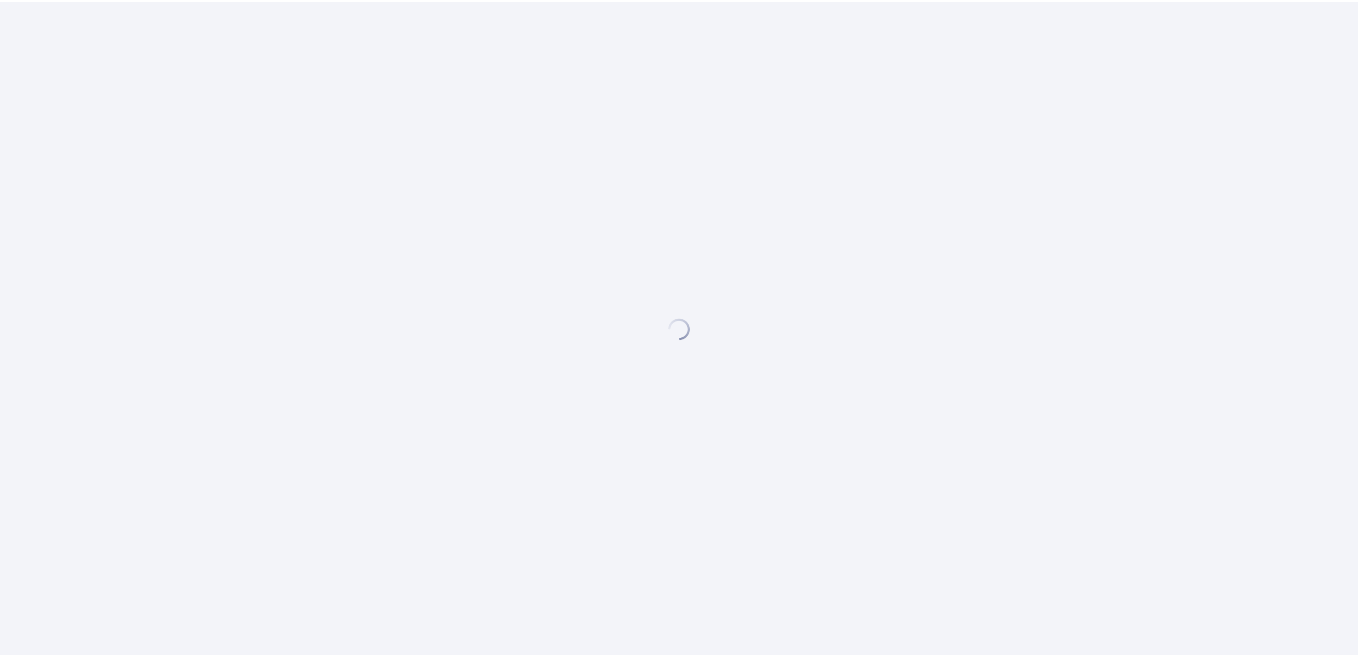scroll, scrollTop: 0, scrollLeft: 0, axis: both 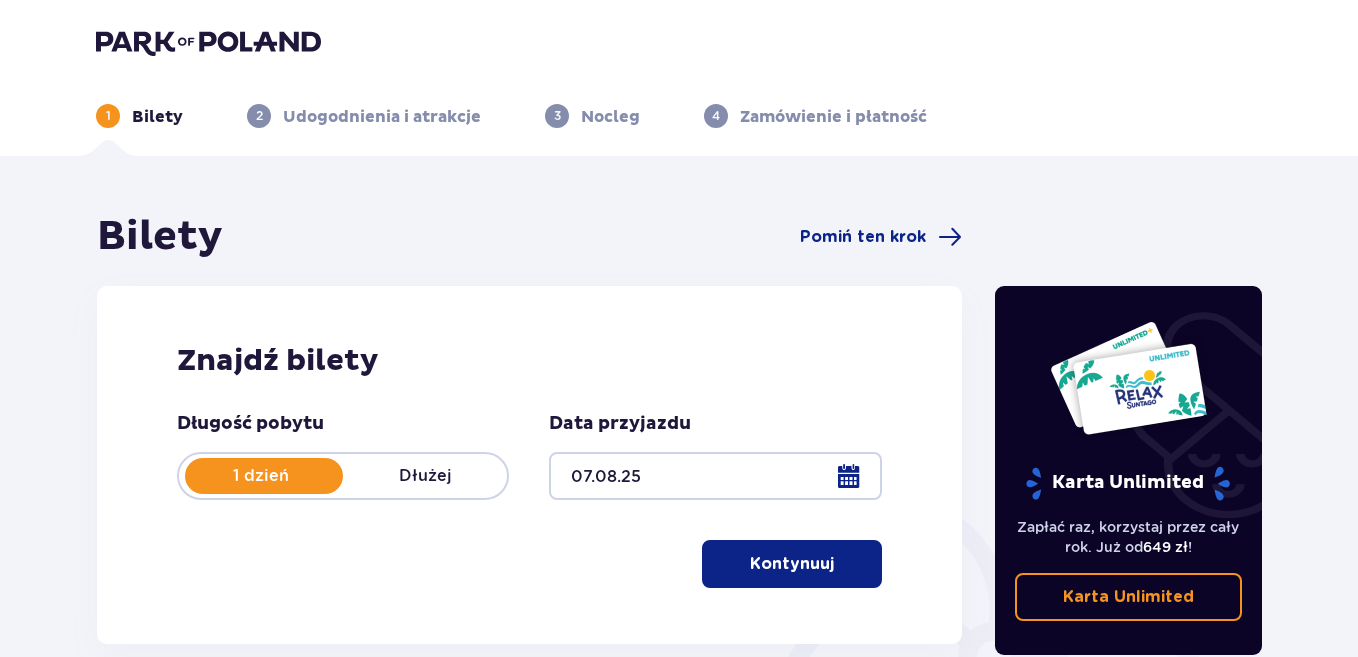 type on "07.08.25" 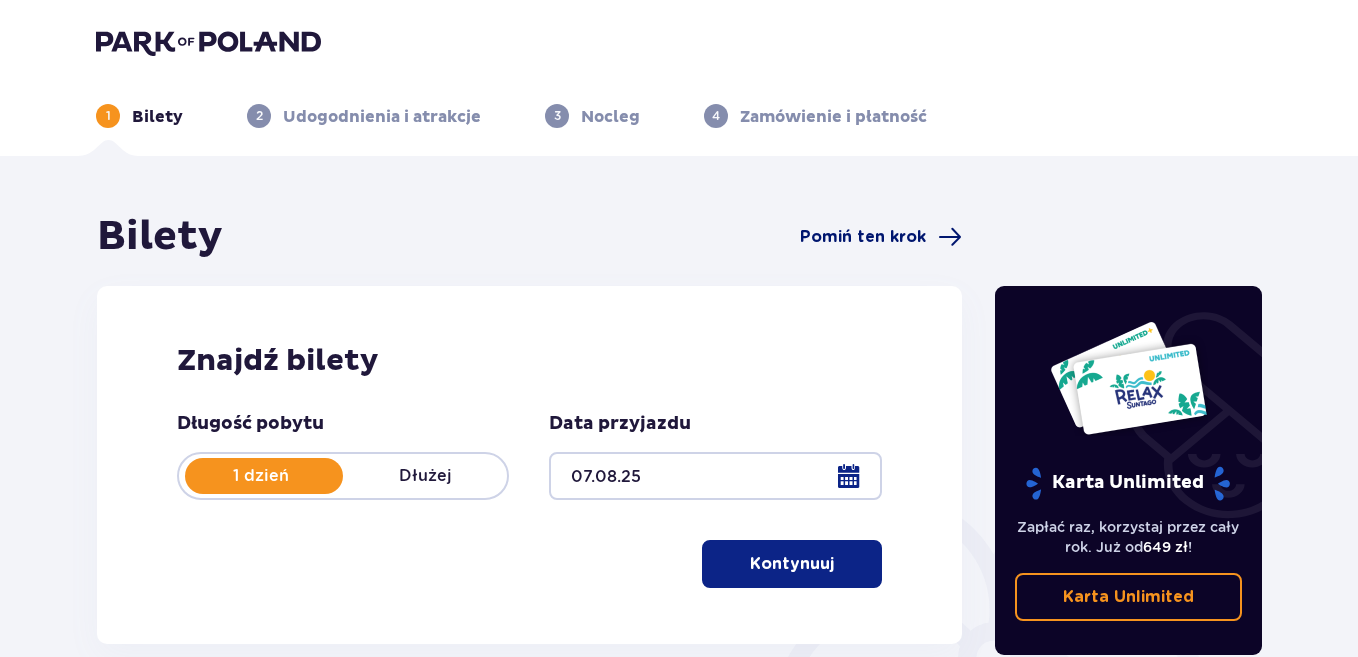scroll, scrollTop: 0, scrollLeft: 0, axis: both 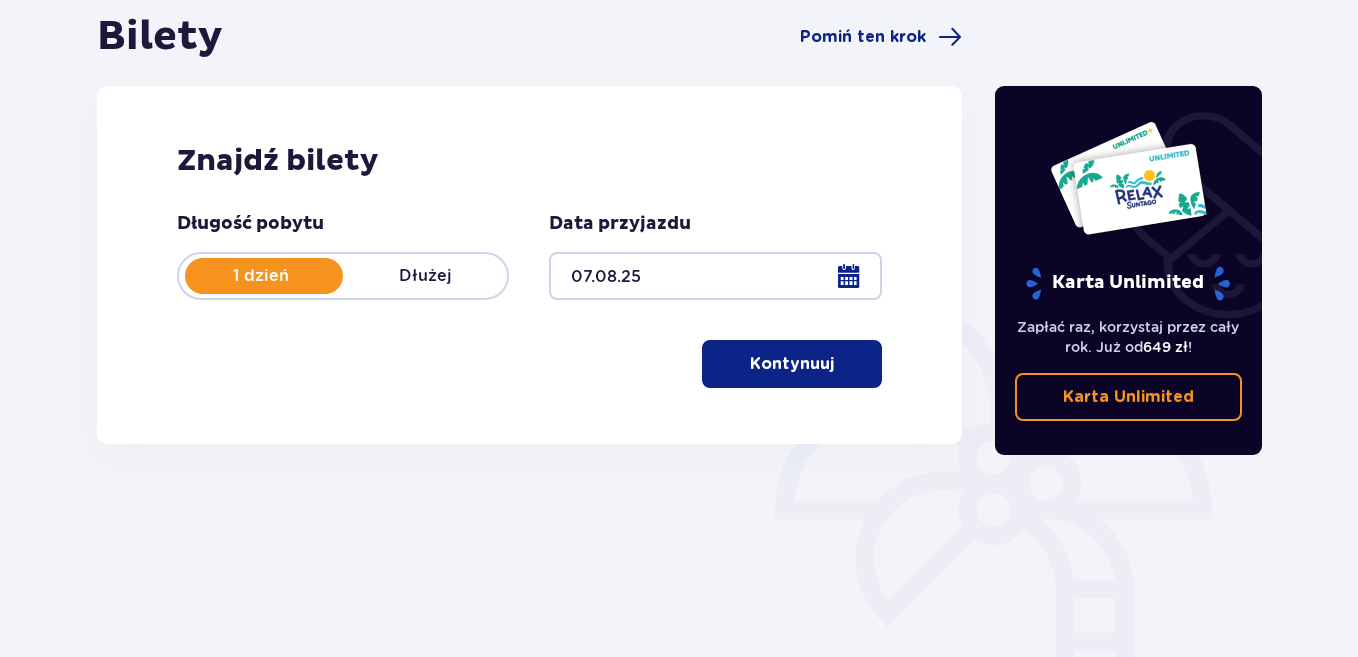 click on "Kontynuuj" at bounding box center [792, 364] 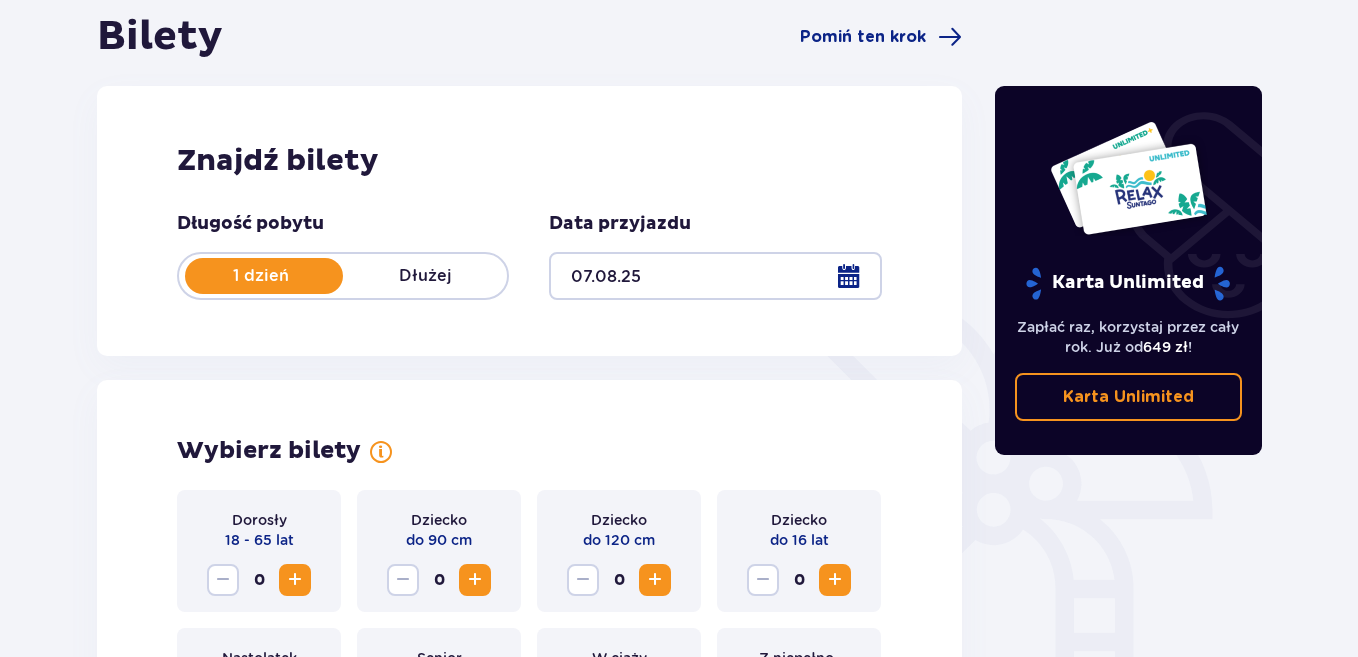 scroll, scrollTop: 556, scrollLeft: 0, axis: vertical 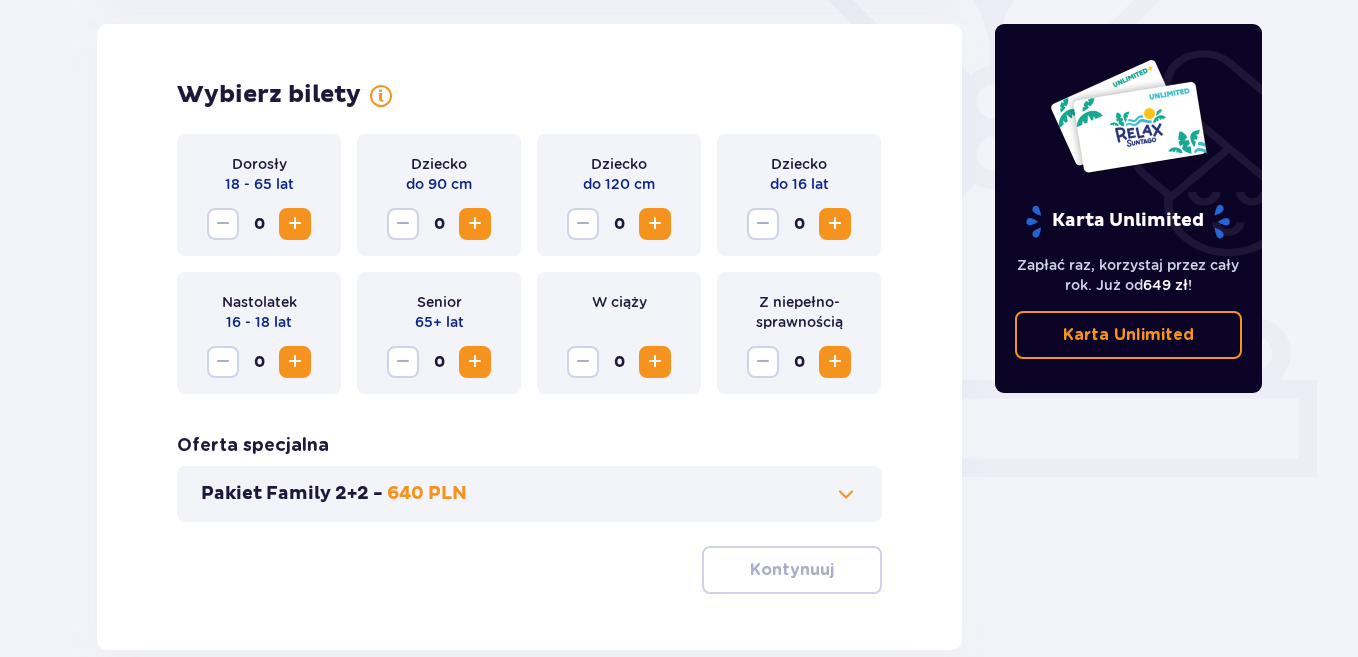 click at bounding box center [295, 224] 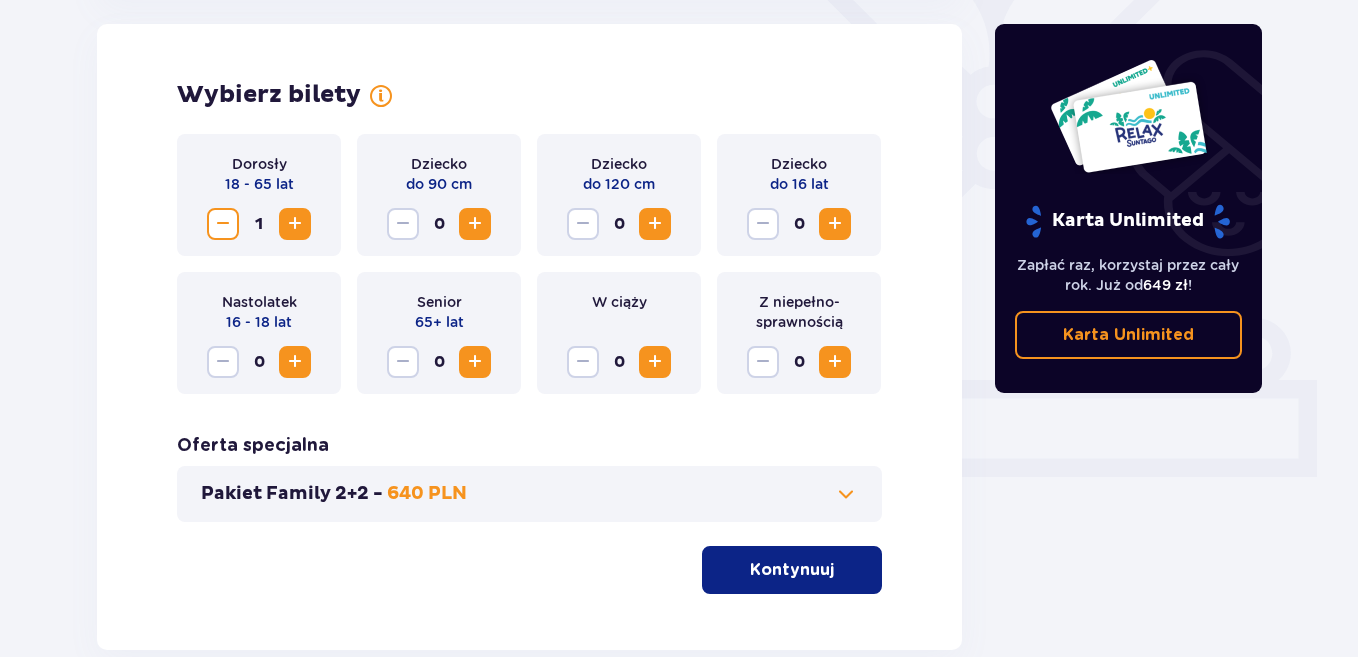 click at bounding box center (295, 224) 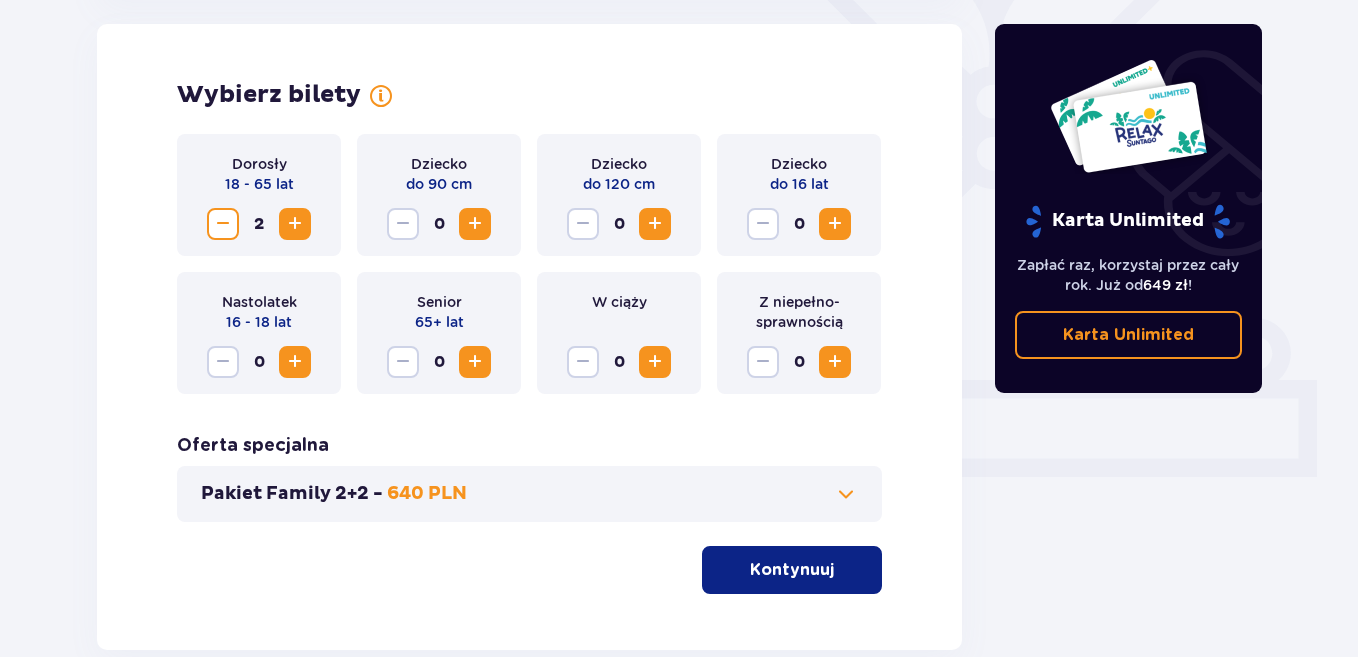 click at bounding box center (835, 224) 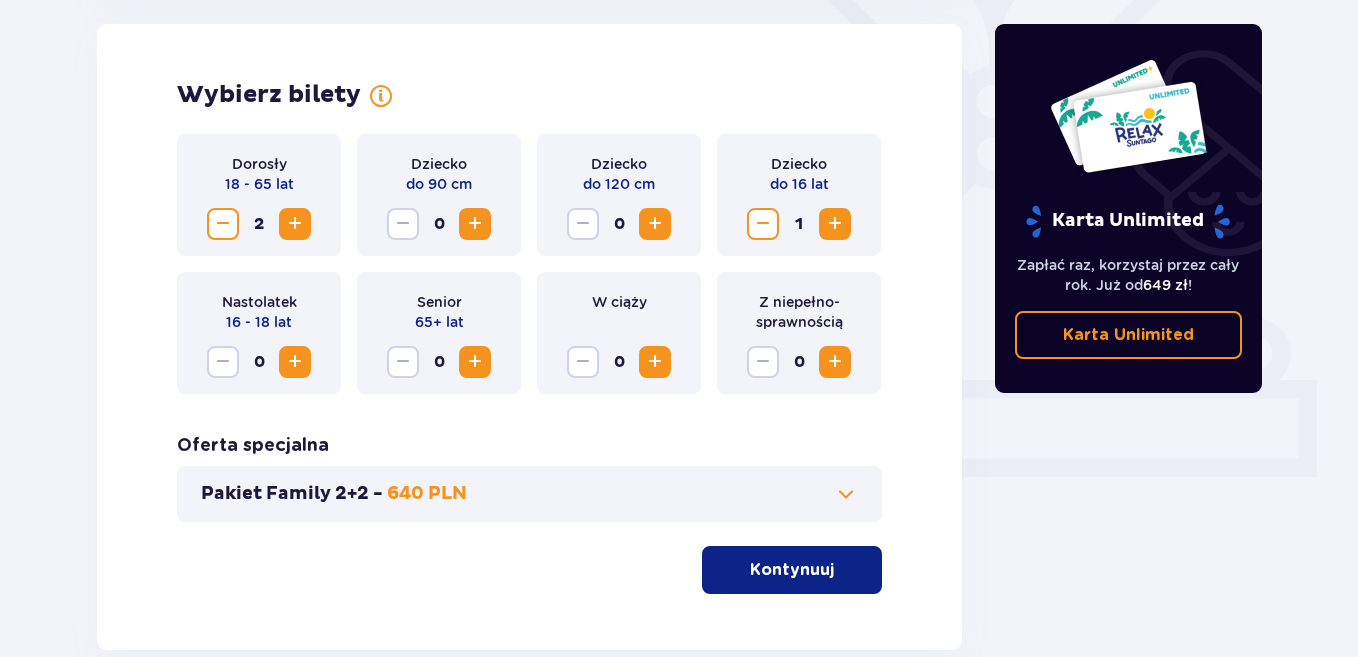 click at bounding box center [835, 224] 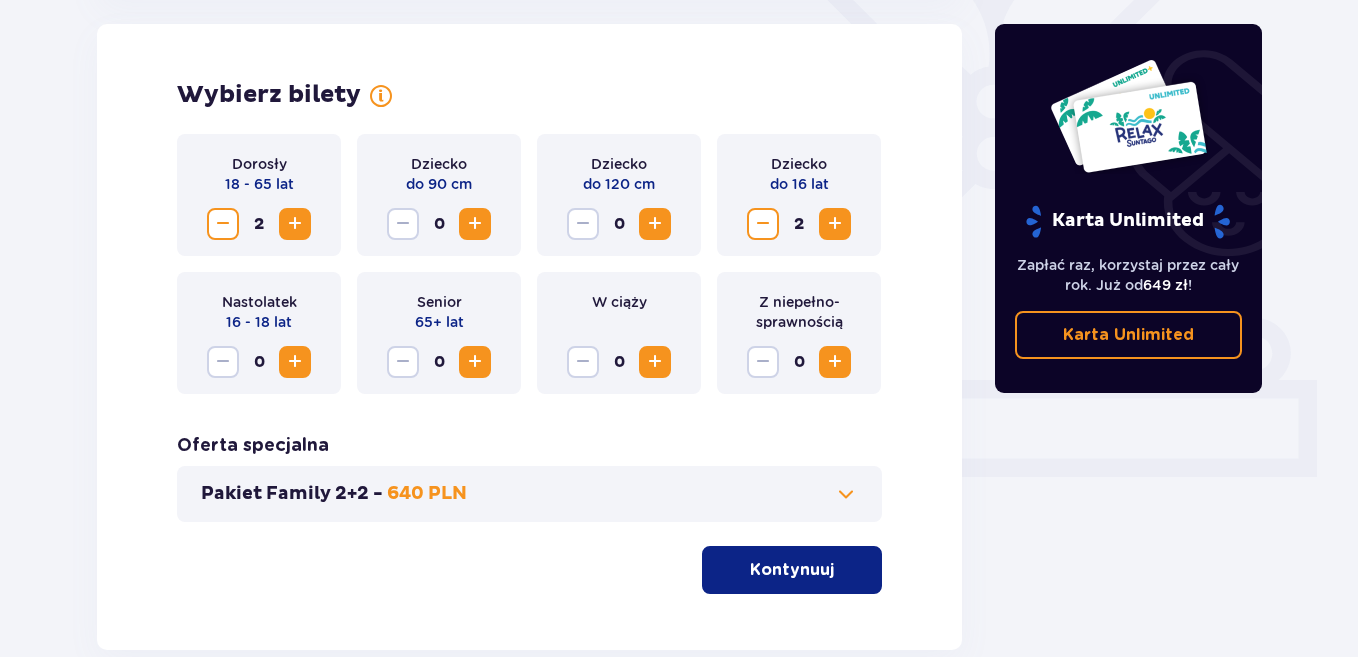 click at bounding box center [835, 224] 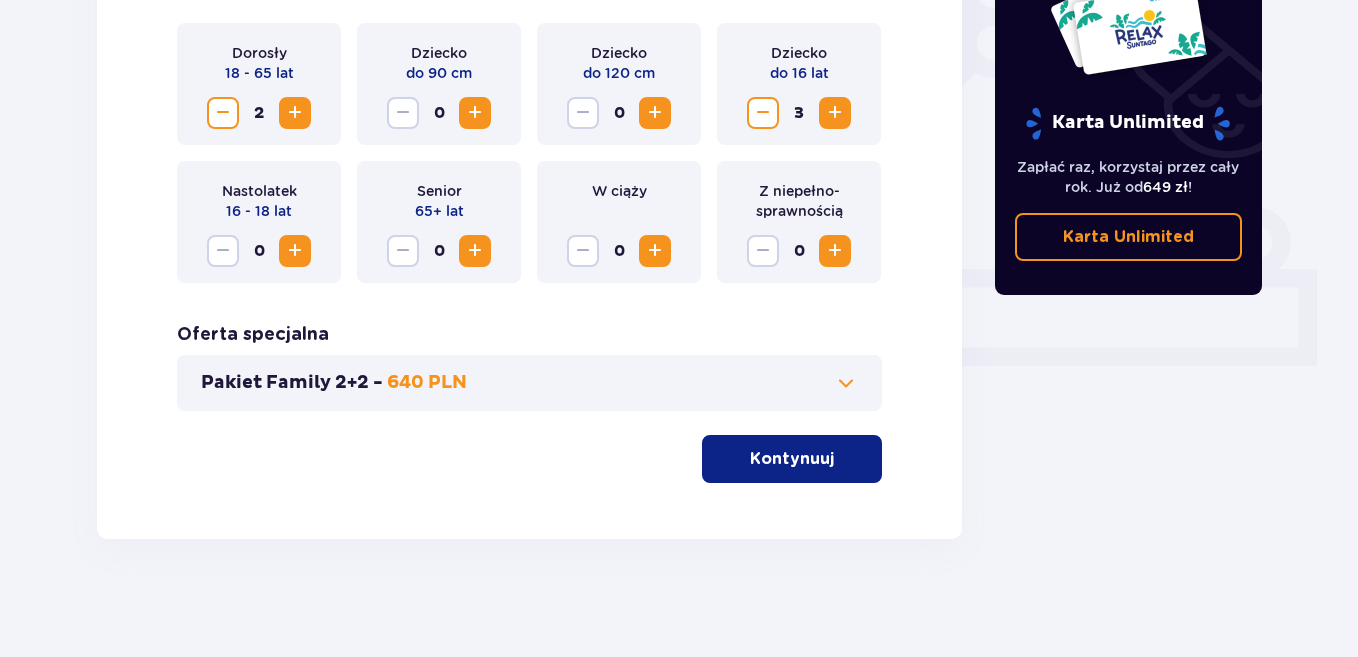 scroll, scrollTop: 669, scrollLeft: 0, axis: vertical 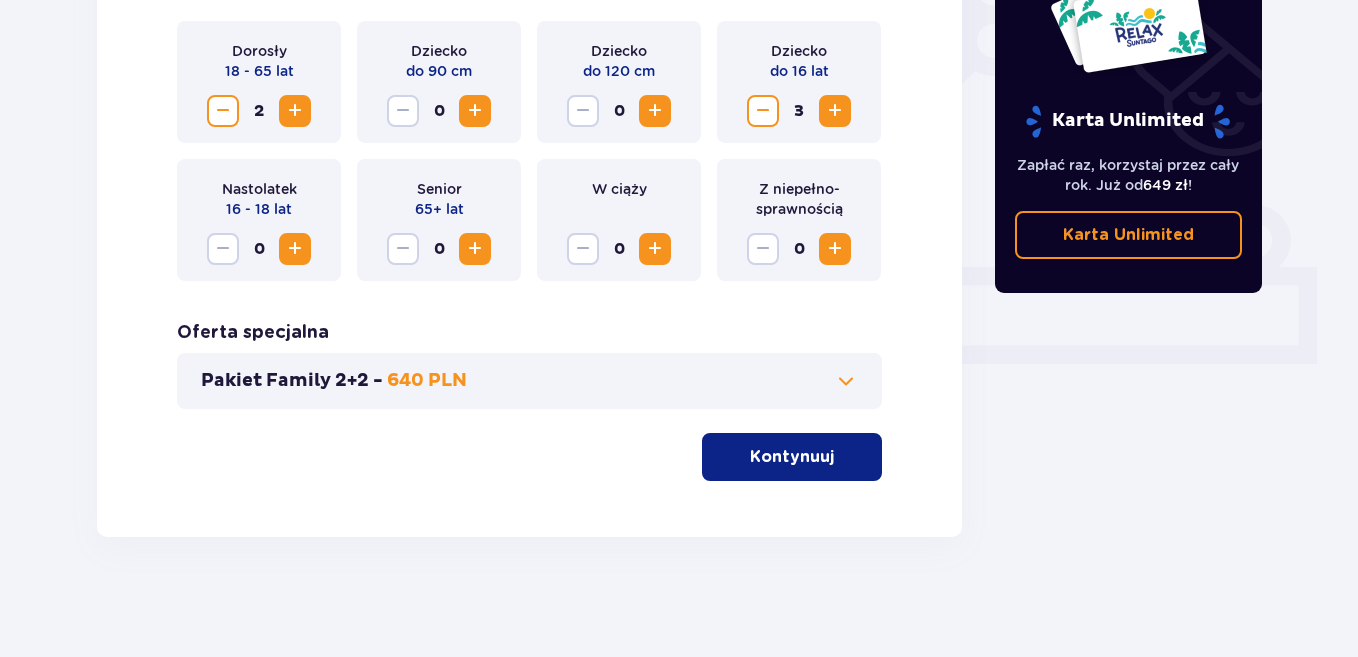 click on "Kontynuuj" at bounding box center [792, 457] 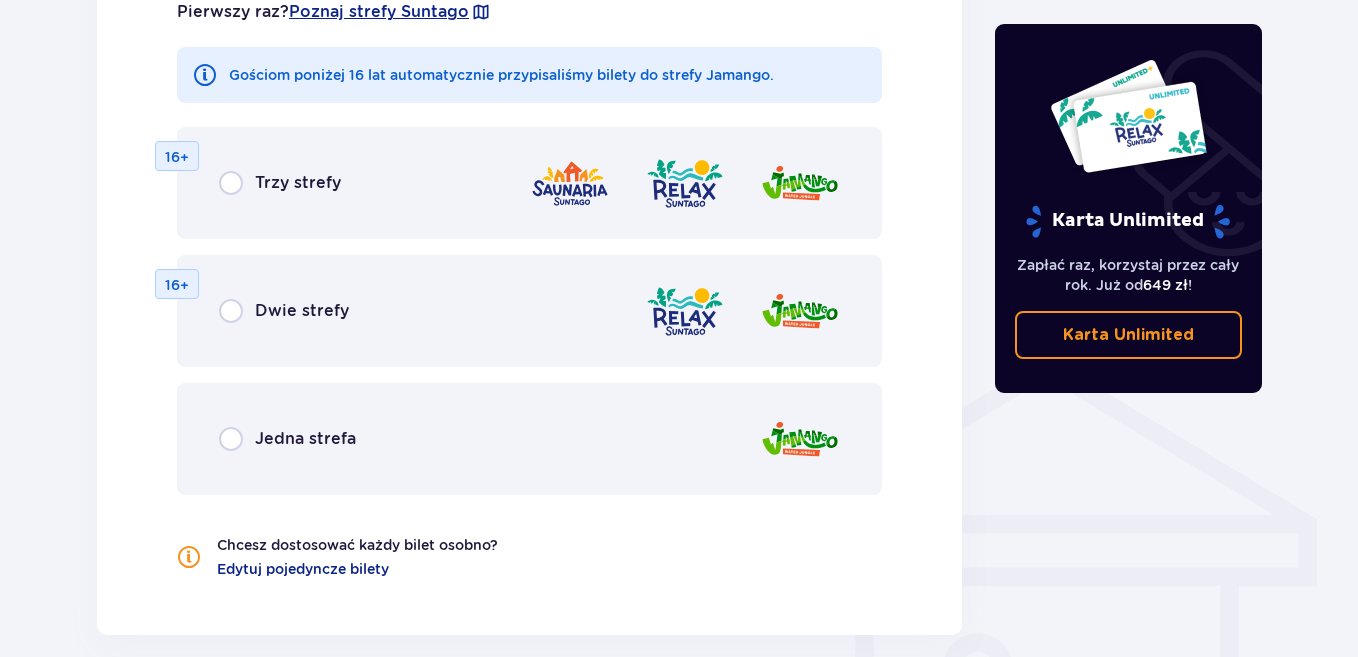 scroll, scrollTop: 1310, scrollLeft: 0, axis: vertical 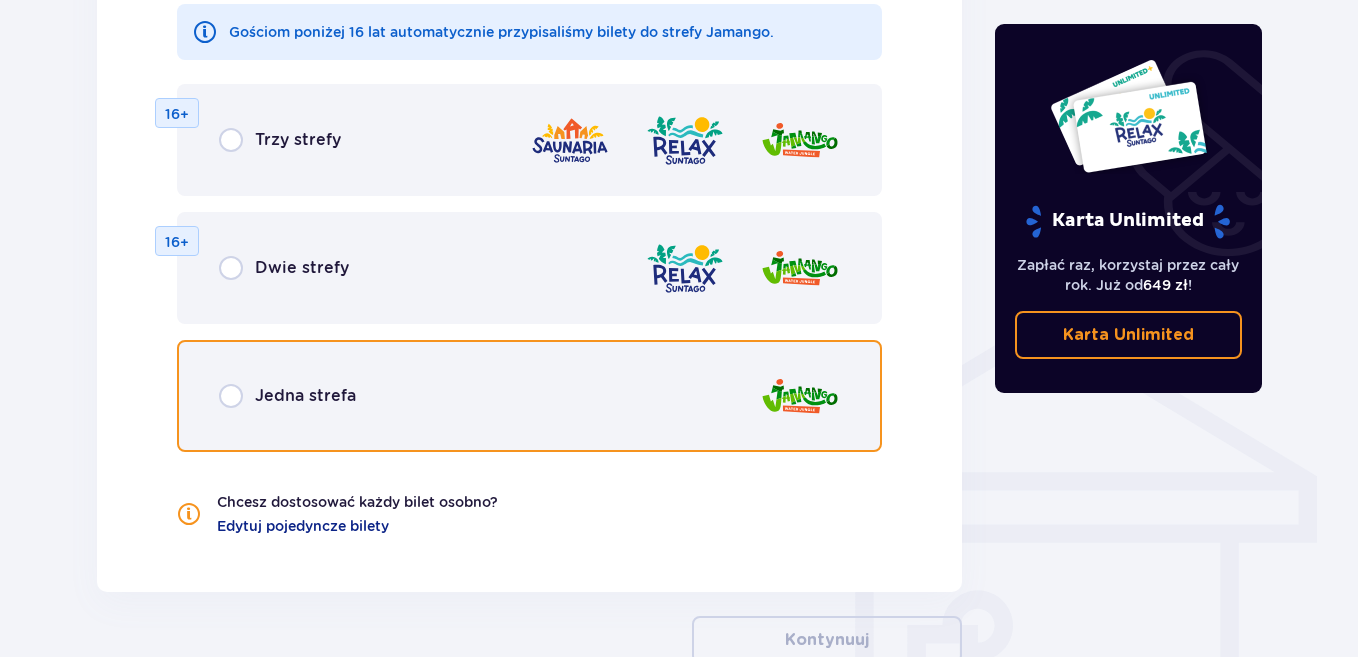 click at bounding box center (231, 396) 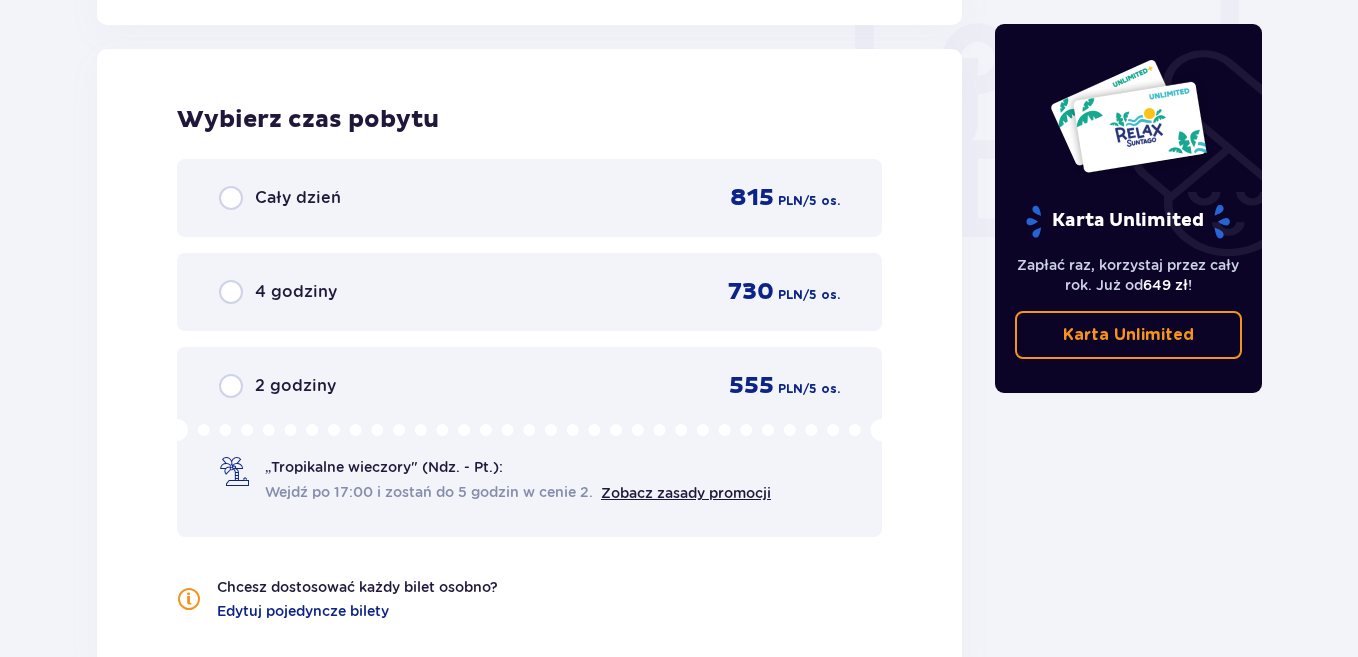 scroll, scrollTop: 1878, scrollLeft: 0, axis: vertical 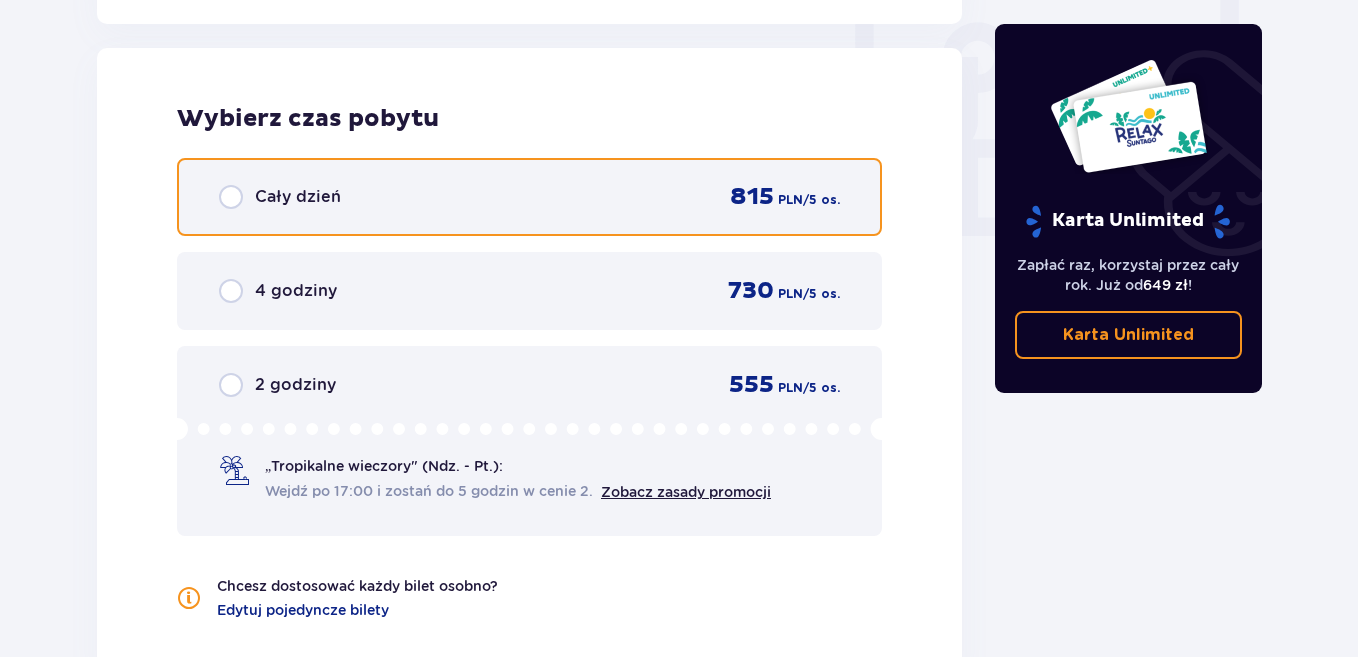 click at bounding box center [231, 197] 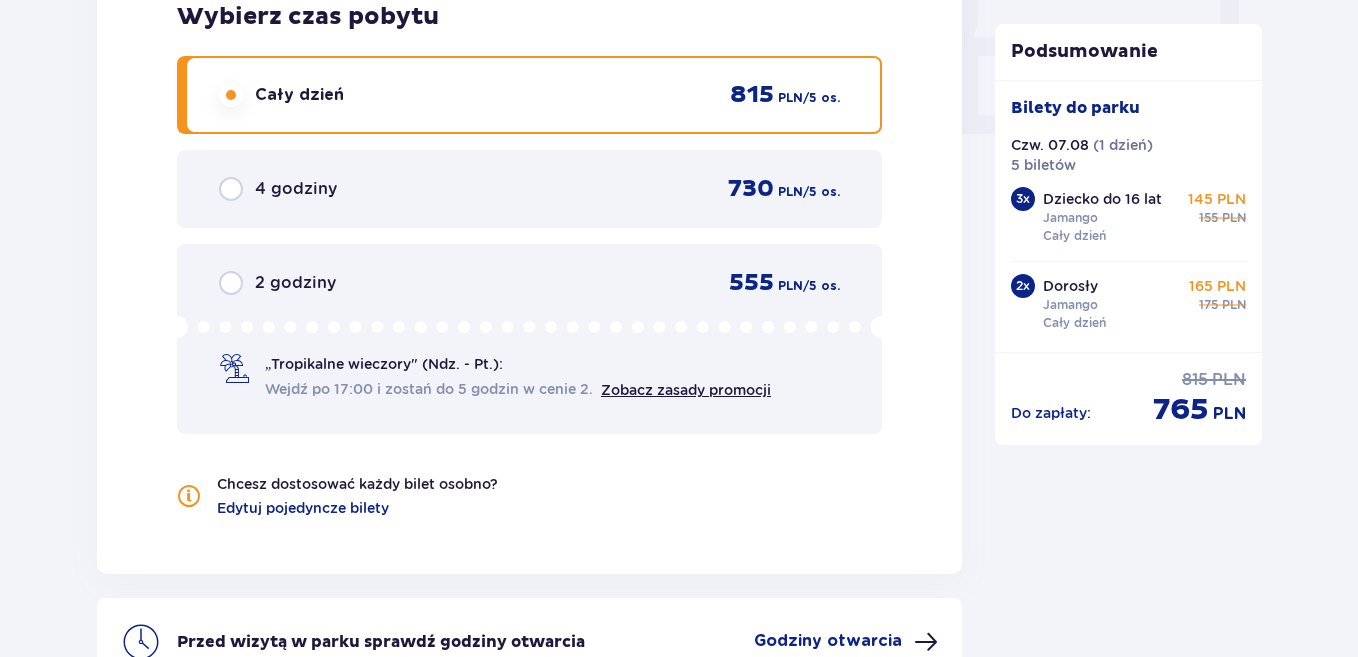 scroll, scrollTop: 2185, scrollLeft: 0, axis: vertical 